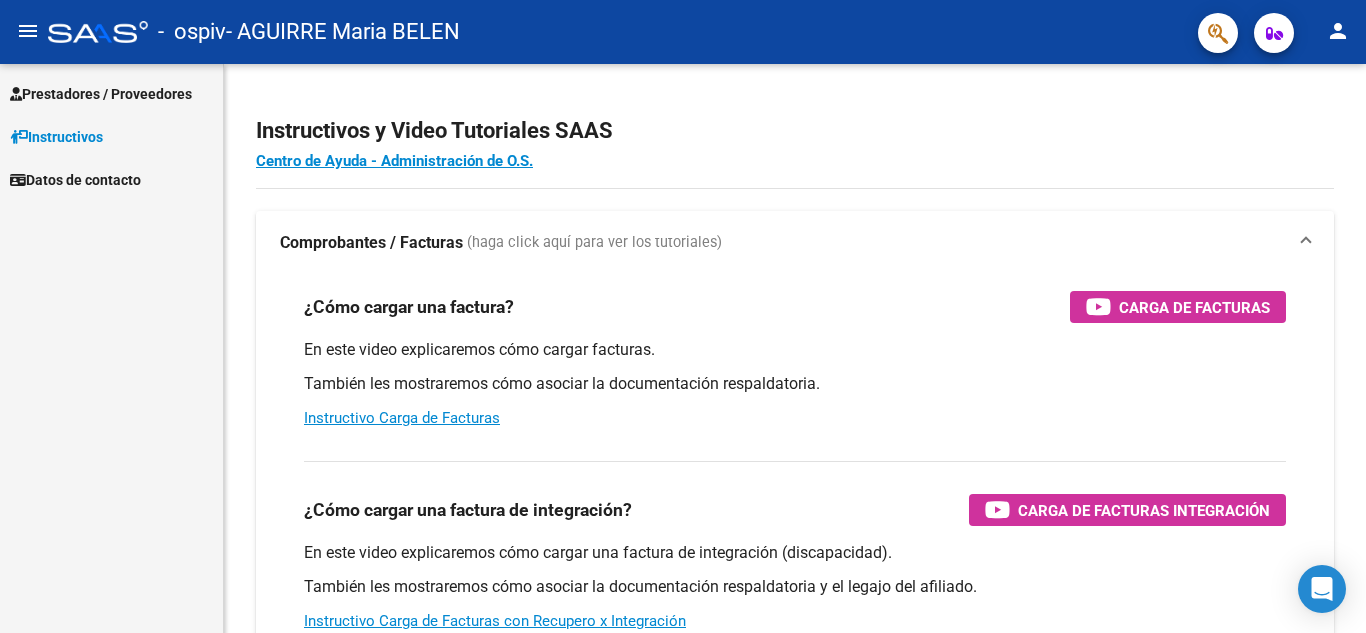 scroll, scrollTop: 0, scrollLeft: 0, axis: both 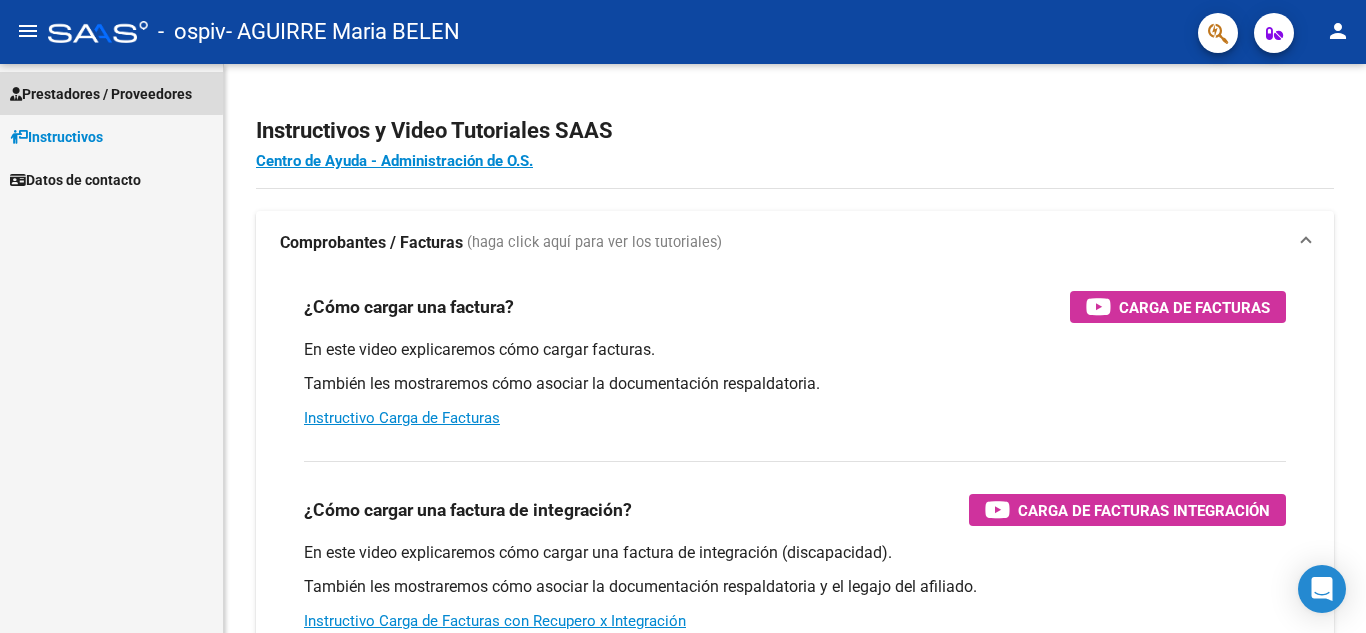 click on "Prestadores / Proveedores" at bounding box center [111, 93] 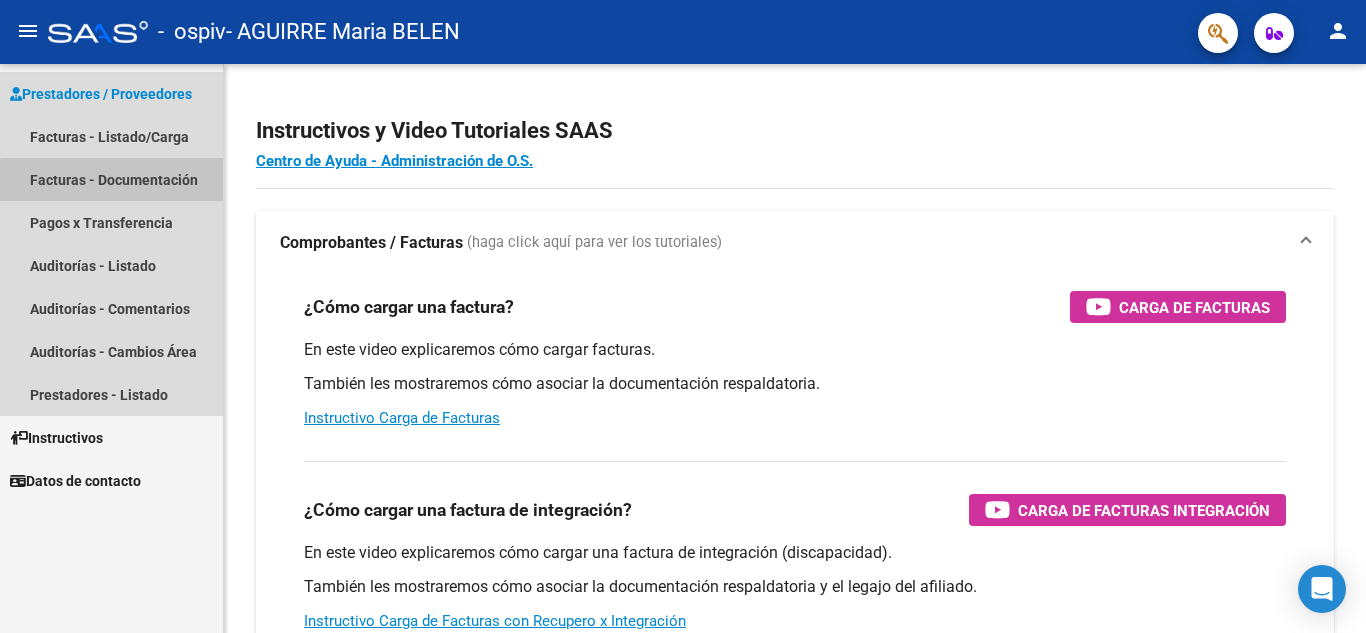 click on "Facturas - Documentación" at bounding box center (111, 179) 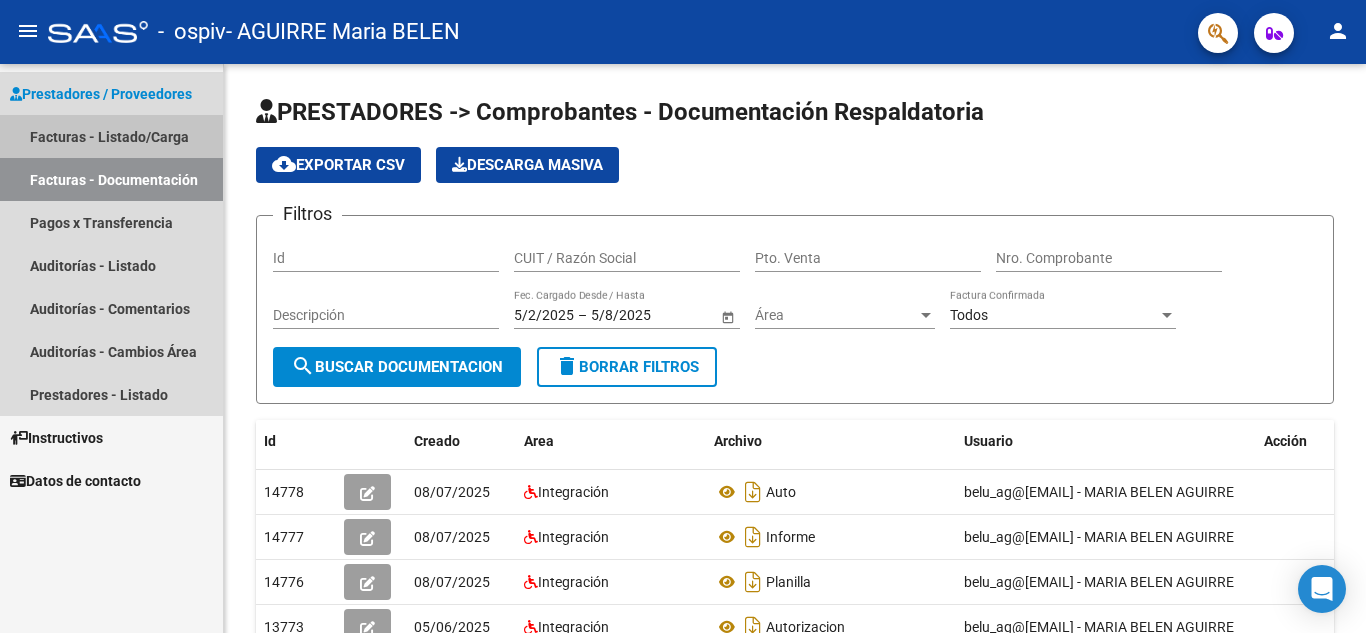 click on "Facturas - Listado/Carga" at bounding box center [111, 136] 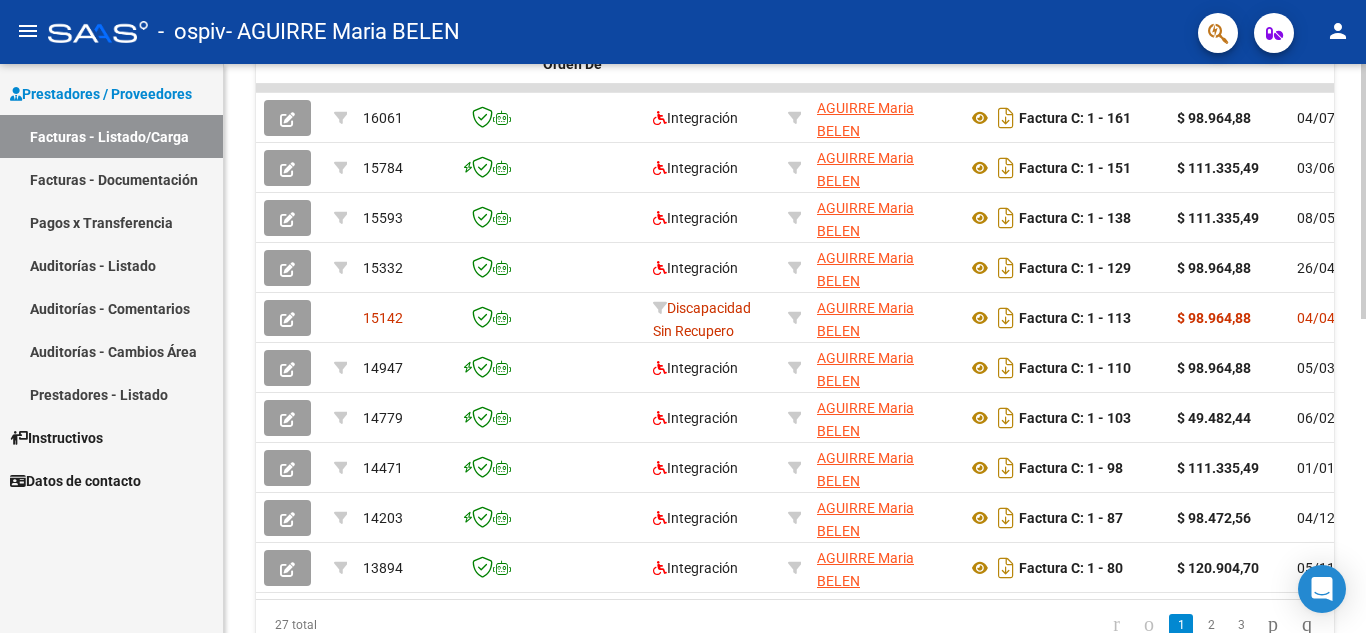 scroll, scrollTop: 699, scrollLeft: 0, axis: vertical 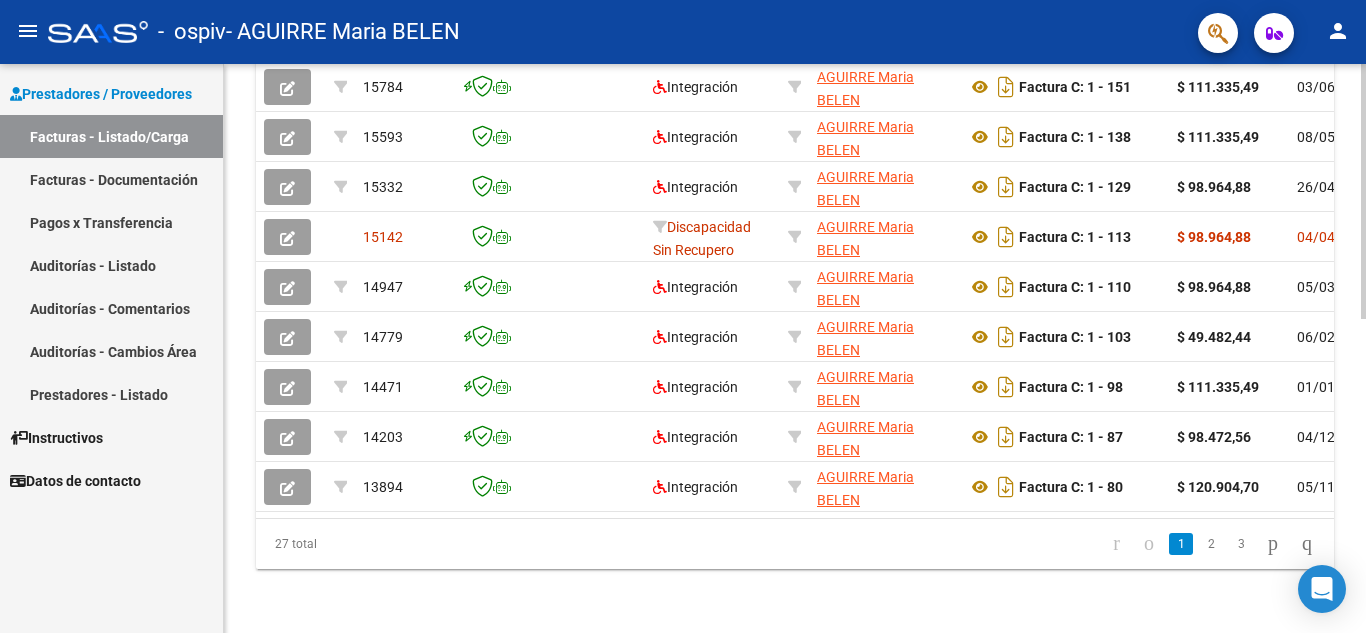 click 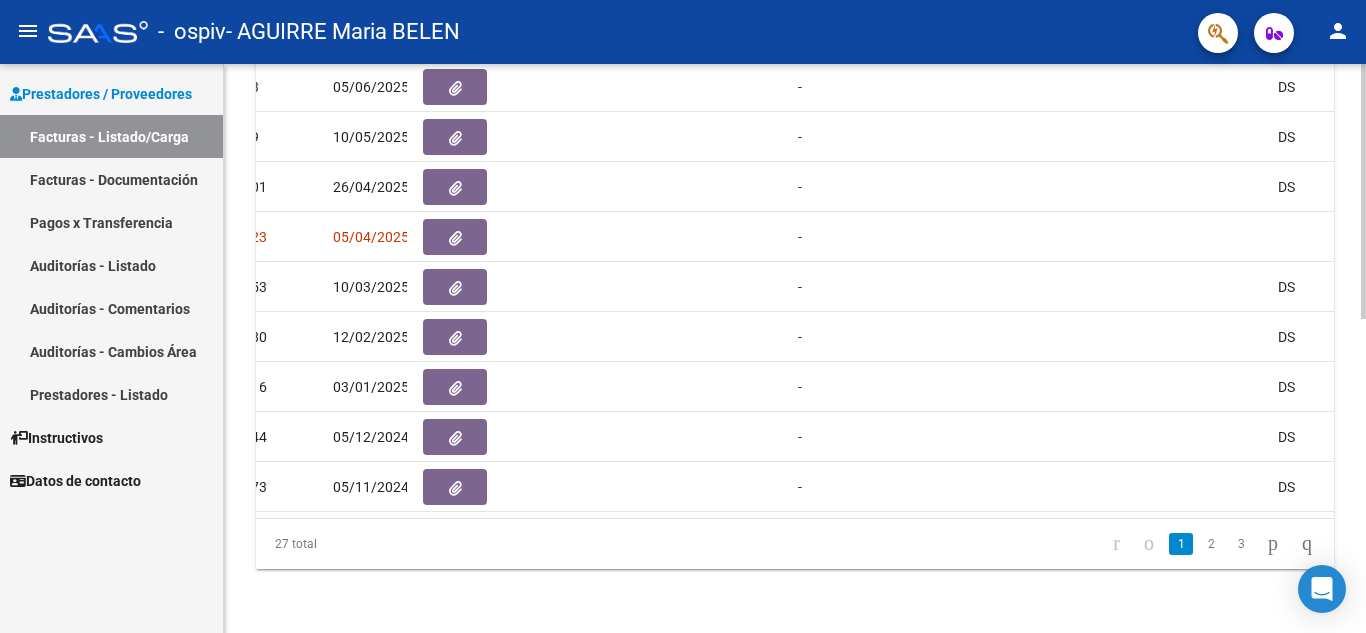 scroll, scrollTop: 0, scrollLeft: 1205, axis: horizontal 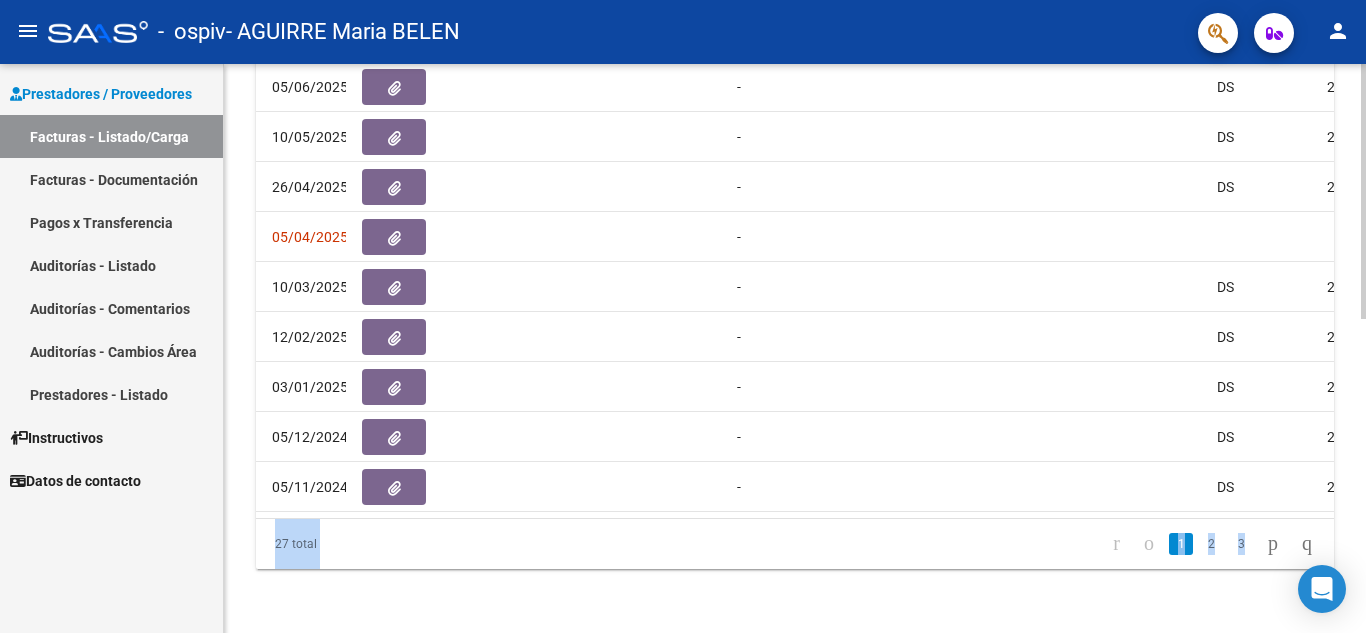 drag, startPoint x: 1360, startPoint y: 419, endPoint x: 1365, endPoint y: 373, distance: 46.270943 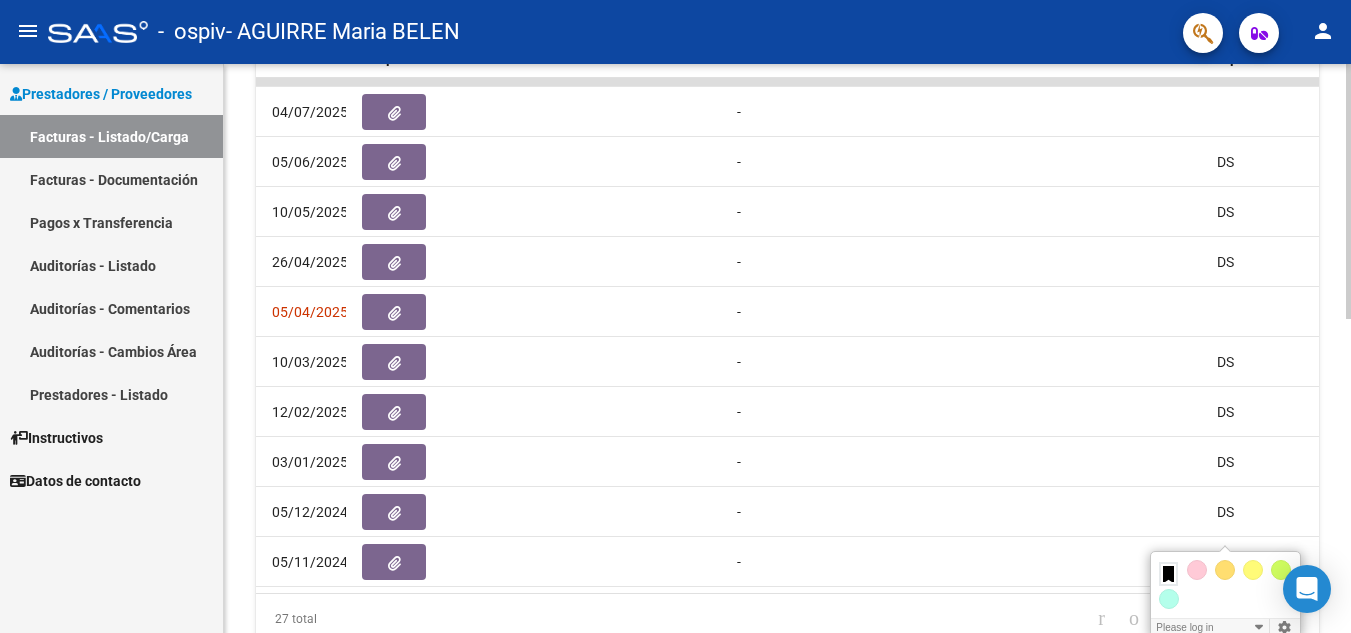 scroll, scrollTop: 672, scrollLeft: 0, axis: vertical 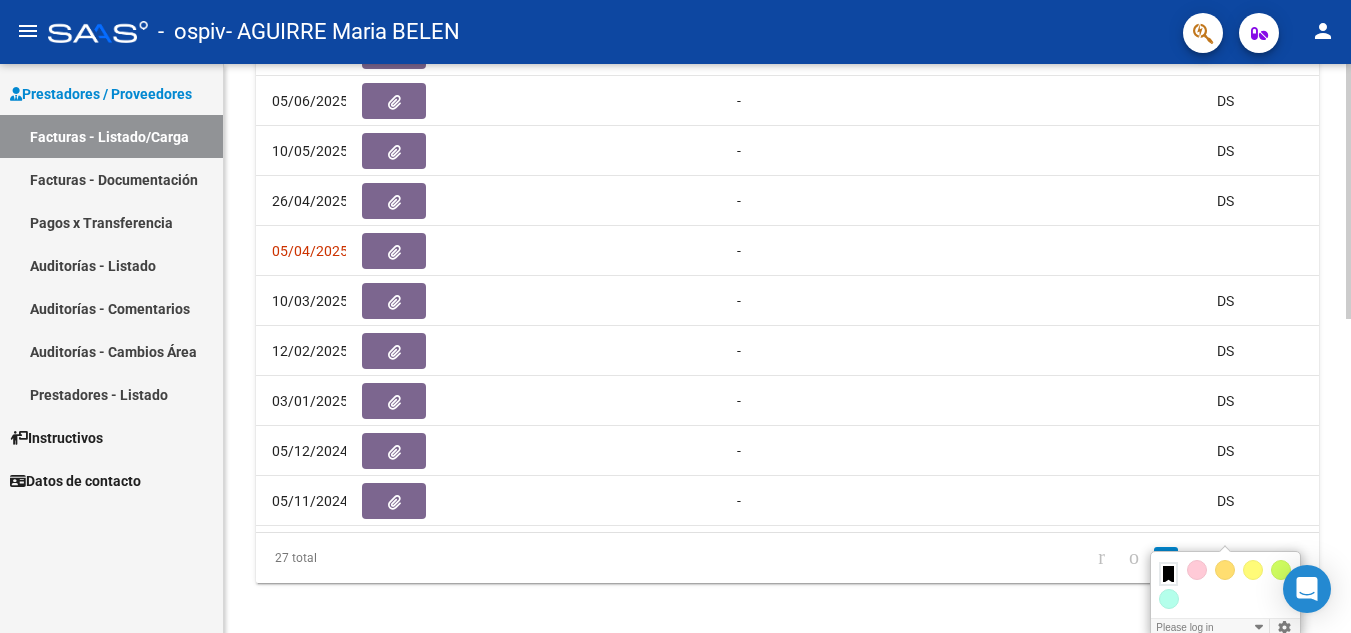 click on "menu -   ospiv   - AGUIRRE MARIA BELEN person    Prestadores / Proveedores Facturas - Listado/Carga Facturas - Documentación Pagos x Transferencia Auditorías - Listado Auditorías - Comentarios Auditorías - Cambios Área Prestadores - Listado    Instructivos    Datos de contacto  Video tutorial   PRESTADORES -> Listado de CPBTs Emitidos por Prestadores / Proveedores (alt+q)   Cargar Comprobante
cloud_download  CSV  cloud_download  EXCEL  cloud_download  Estandar   Descarga Masiva
Filtros Id Area Area Todos Confirmado   Mostrar totalizadores   FILTROS DEL COMPROBANTE  Comprobante Tipo Comprobante Tipo Start date – End date Fec. Comprobante Desde / Hasta Días Emisión Desde(cant. días) Días Emisión Hasta(cant. días) CUIT / Razón Social Pto. Venta Nro. Comprobante Código SSS CAE Válido CAE Válido Todos Cargado Módulo Hosp. Todos Tiene facturacion Apócrifa Hospital Refes  FILTROS DE INTEGRACION  Período De Prestación Campos del Archivo de Rendición Devuelto x SSS (dr_envio) –" at bounding box center (675, 316) 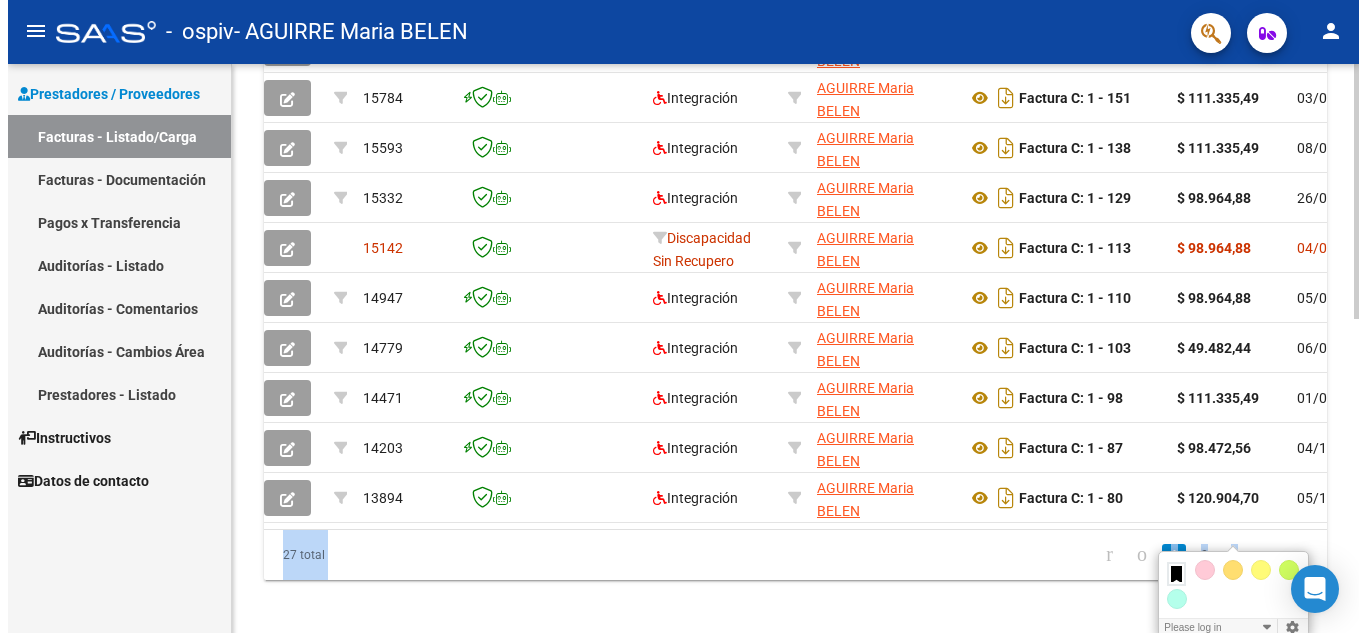 scroll, scrollTop: 0, scrollLeft: 0, axis: both 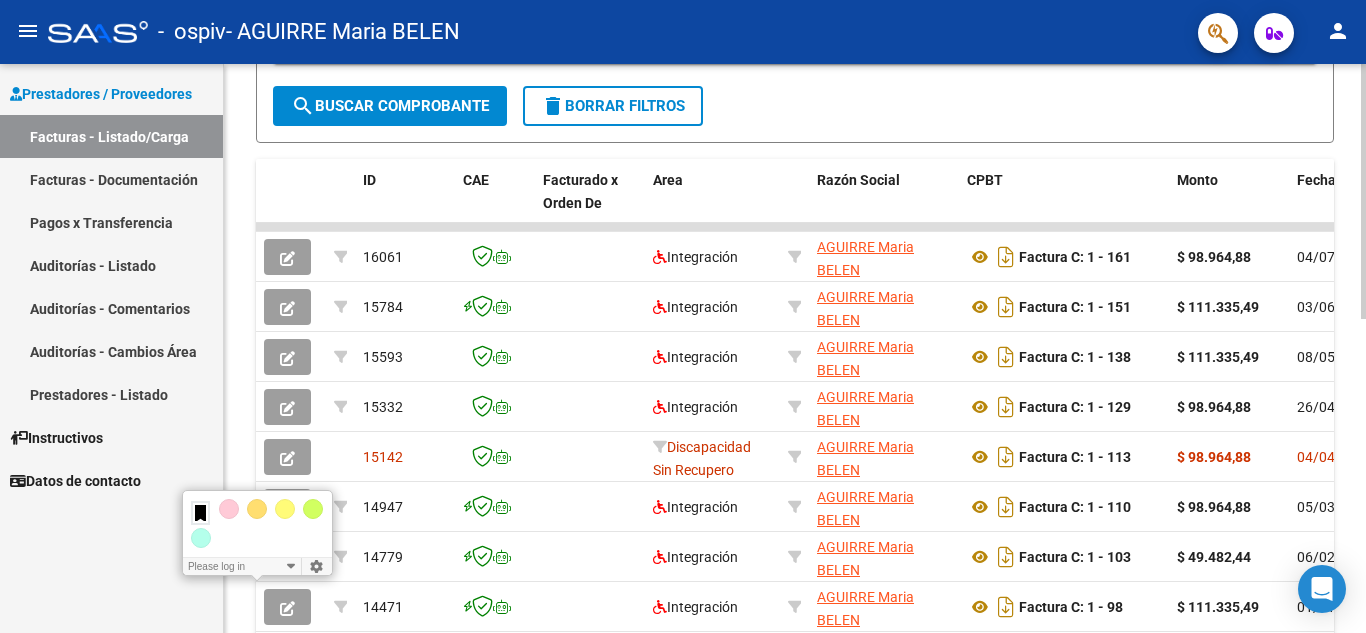click 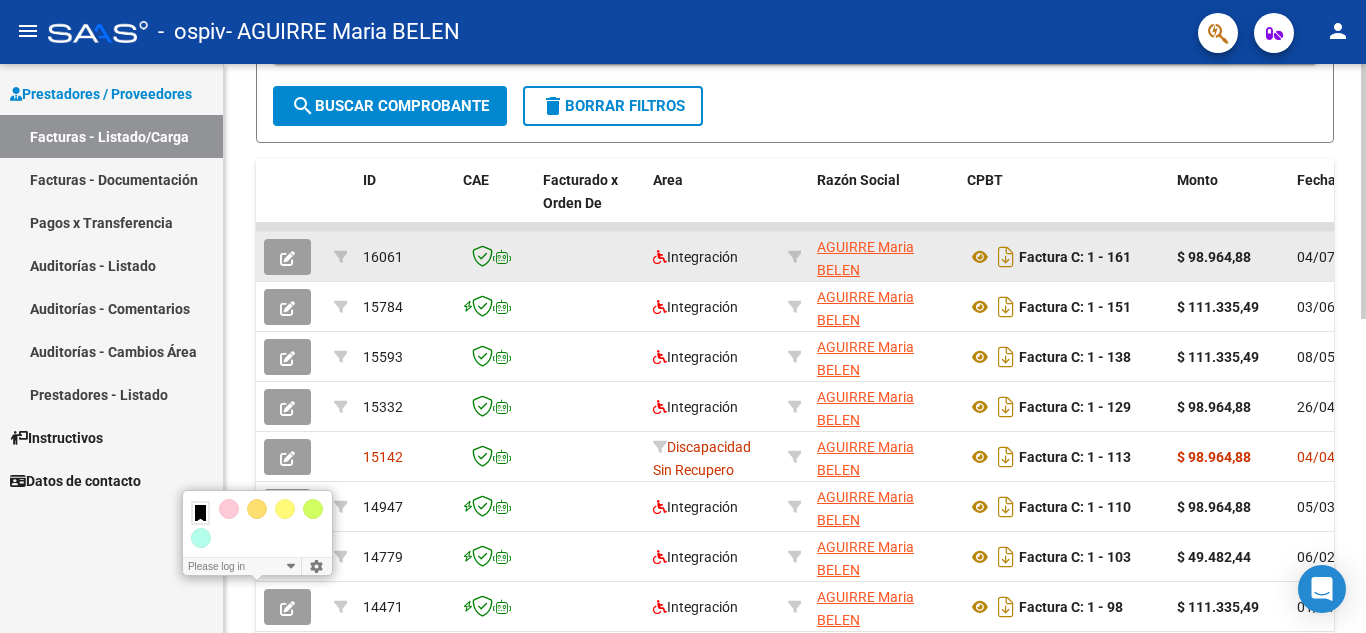 click 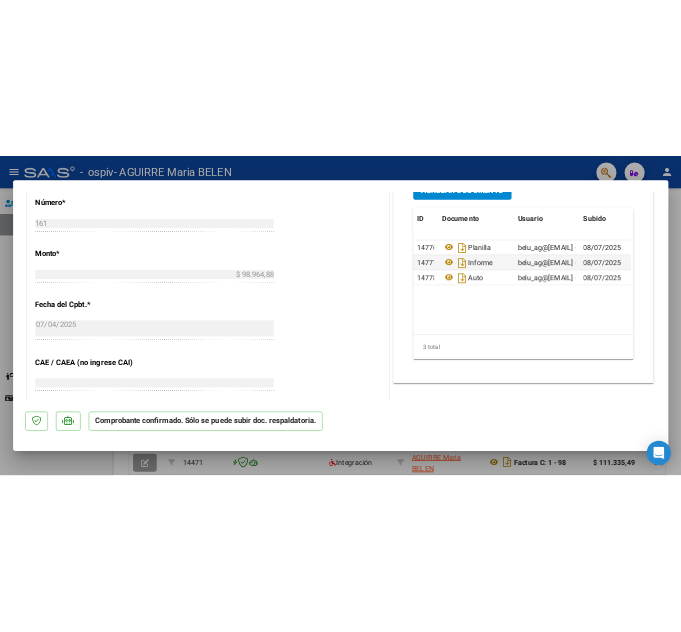 scroll, scrollTop: 837, scrollLeft: 0, axis: vertical 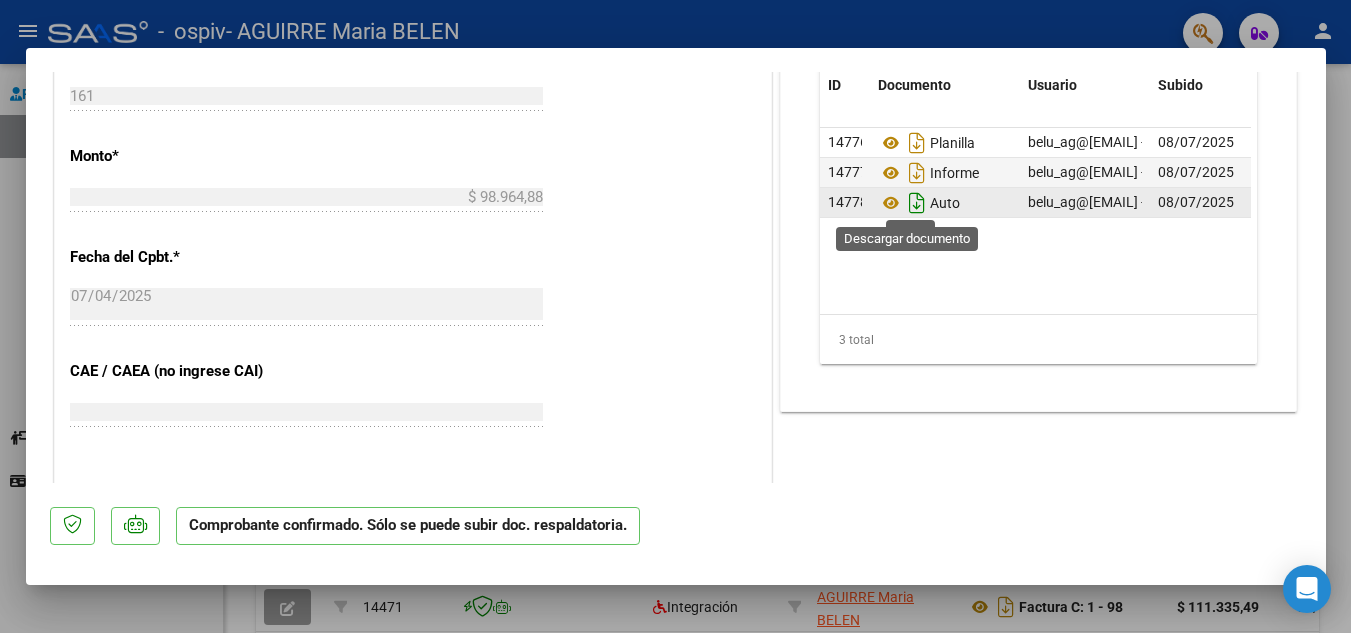 click 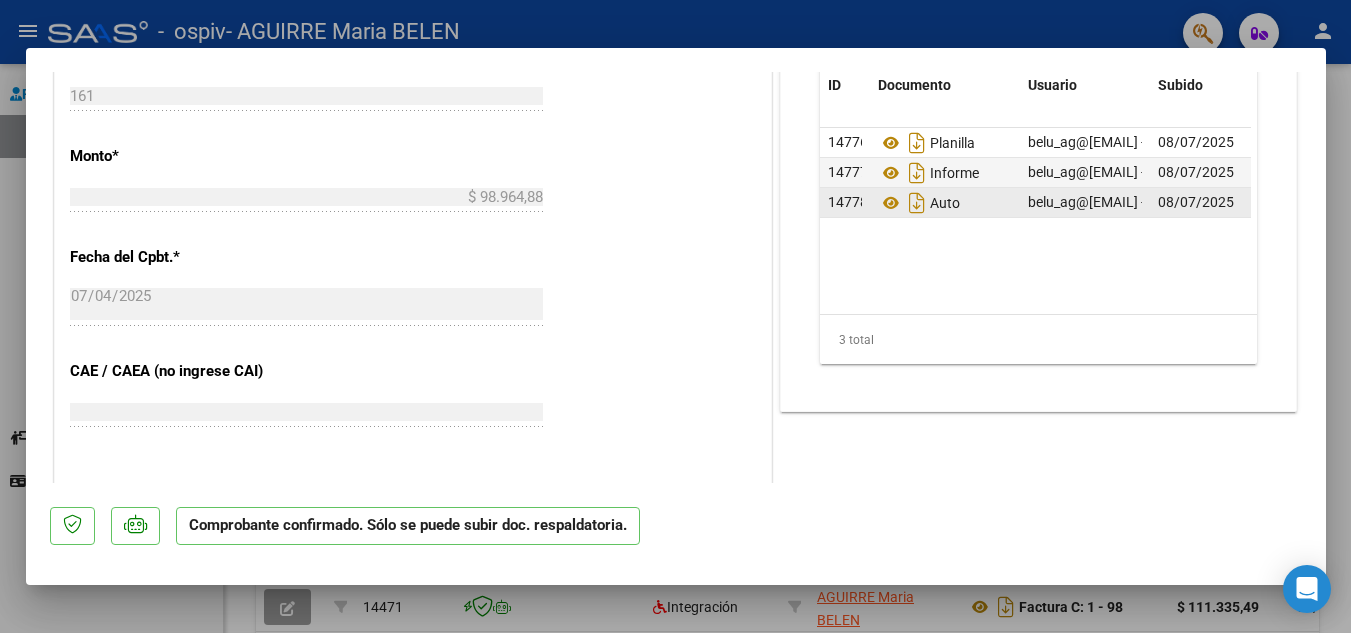click at bounding box center [675, 316] 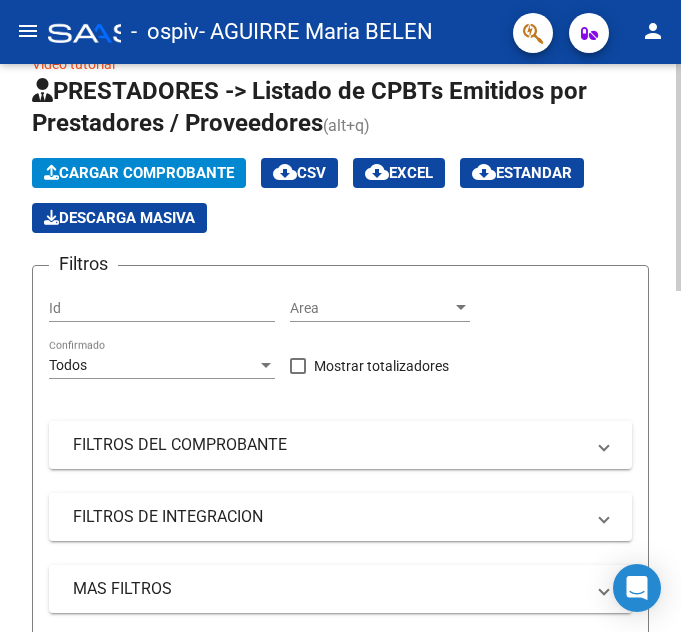 scroll, scrollTop: 36, scrollLeft: 0, axis: vertical 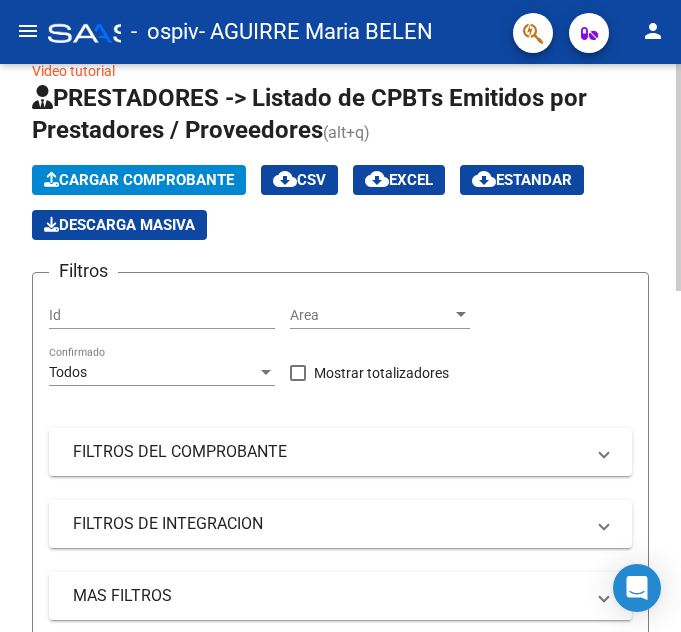 click on "menu -   ospiv   - AGUIRRE MARIA BELEN person    Prestadores / Proveedores Facturas - Listado/Carga Facturas - Documentación Pagos x Transferencia Auditorías - Listado Auditorías - Comentarios Auditorías - Cambios Área Prestadores - Listado    Instructivos    Datos de contacto  Video tutorial   PRESTADORES -> Listado de CPBTs Emitidos por Prestadores / Proveedores (alt+q)   Cargar Comprobante
cloud_download  CSV  cloud_download  EXCEL  cloud_download  Estandar   Descarga Masiva
Filtros Id Area Area Todos Confirmado   Mostrar totalizadores   FILTROS DEL COMPROBANTE  Comprobante Tipo Comprobante Tipo Start date – End date Fec. Comprobante Desde / Hasta Días Emisión Desde(cant. días) Días Emisión Hasta(cant. días) CUIT / Razón Social Pto. Venta Nro. Comprobante Código SSS CAE Válido CAE Válido Todos Cargado Módulo Hosp. Todos Tiene facturacion Apócrifa Hospital Refes  FILTROS DE INTEGRACION  Período De Prestación Campos del Archivo de Rendición Devuelto x SSS (dr_envio) –" at bounding box center [340, 316] 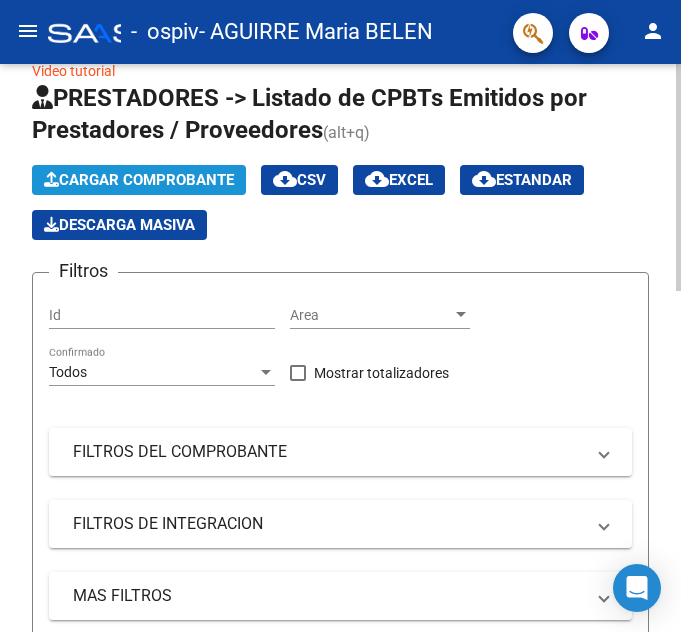 click on "Cargar Comprobante" 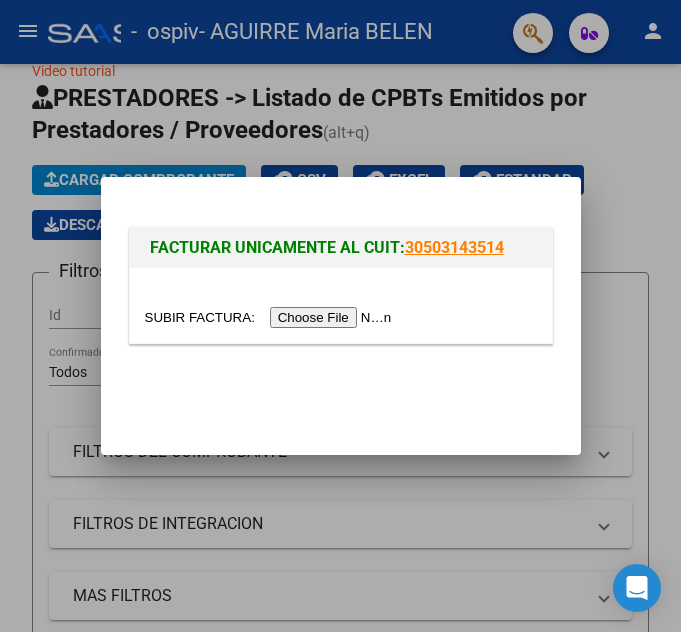 click at bounding box center [271, 317] 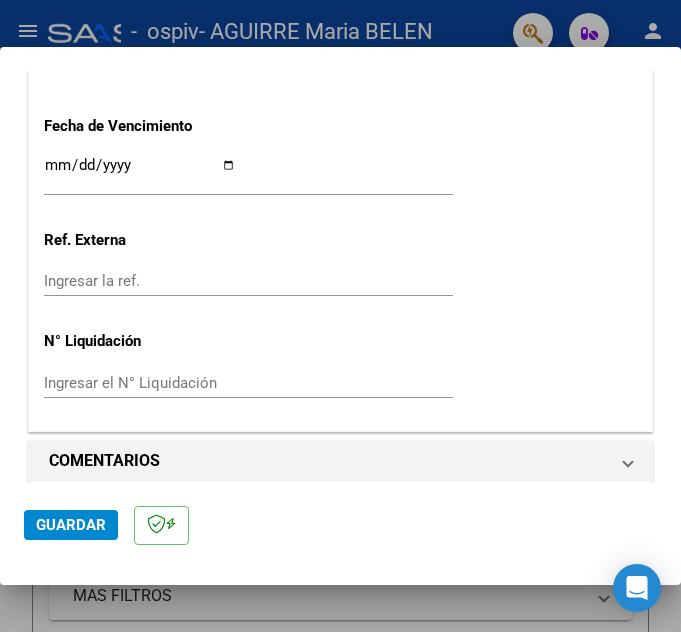 scroll, scrollTop: 1440, scrollLeft: 0, axis: vertical 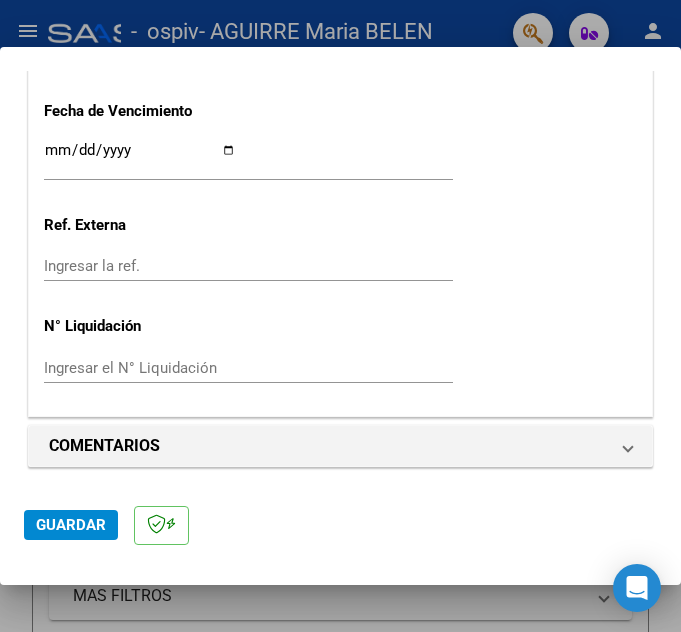 click on "Guardar" 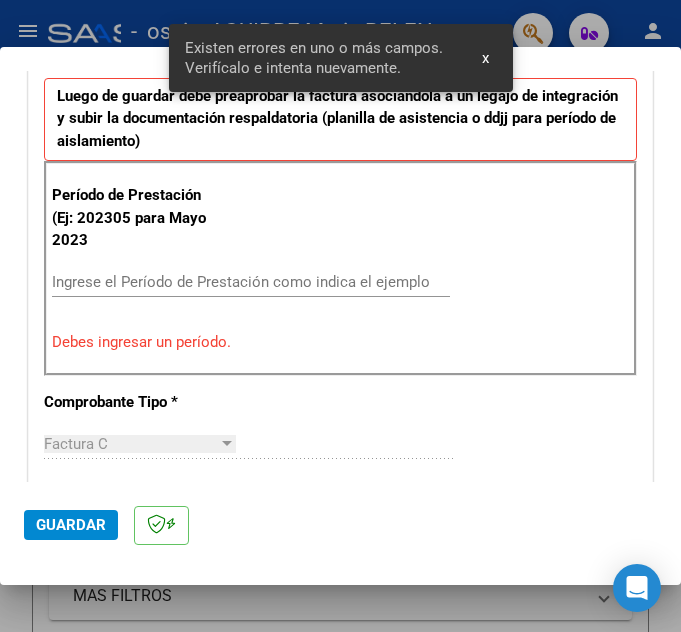 scroll, scrollTop: 487, scrollLeft: 0, axis: vertical 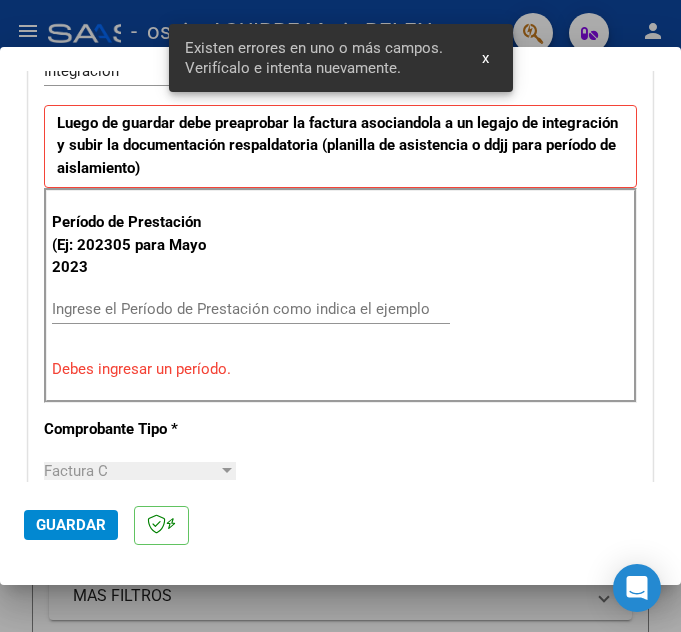 click on "Período de Prestación (Ej: 202305 para Mayo 2023    Ingrese el Período de Prestación como indica el ejemplo   Debes ingresar un período." at bounding box center [340, 295] 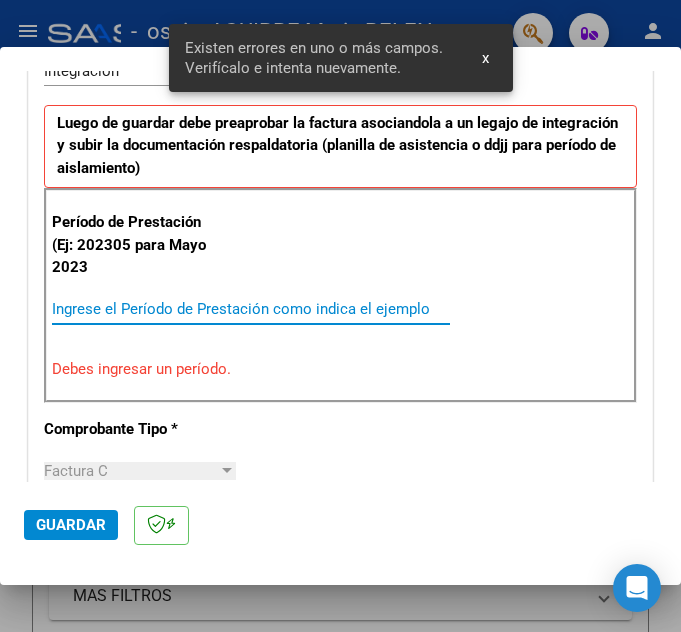 click on "Ingrese el Período de Prestación como indica el ejemplo" at bounding box center [251, 309] 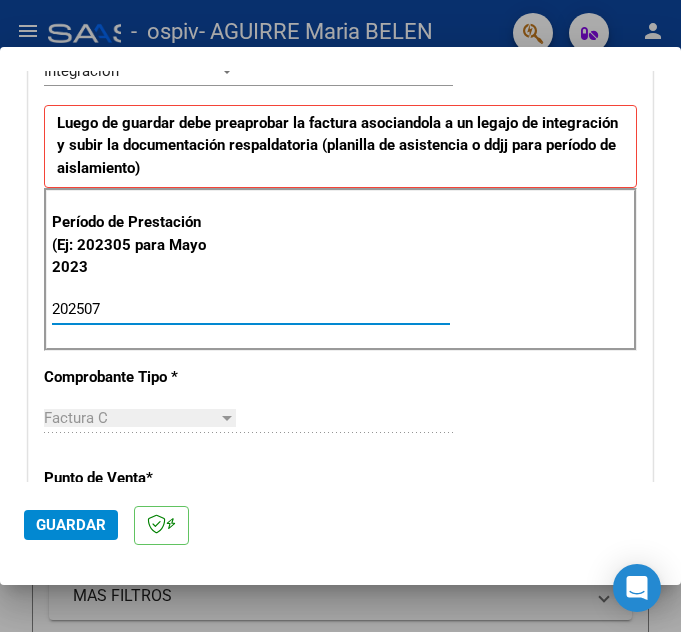 type on "202507" 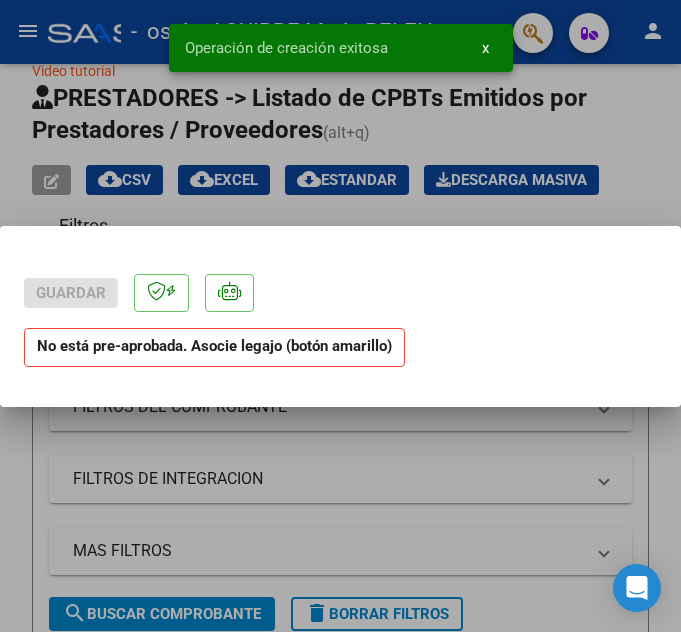 scroll, scrollTop: 0, scrollLeft: 0, axis: both 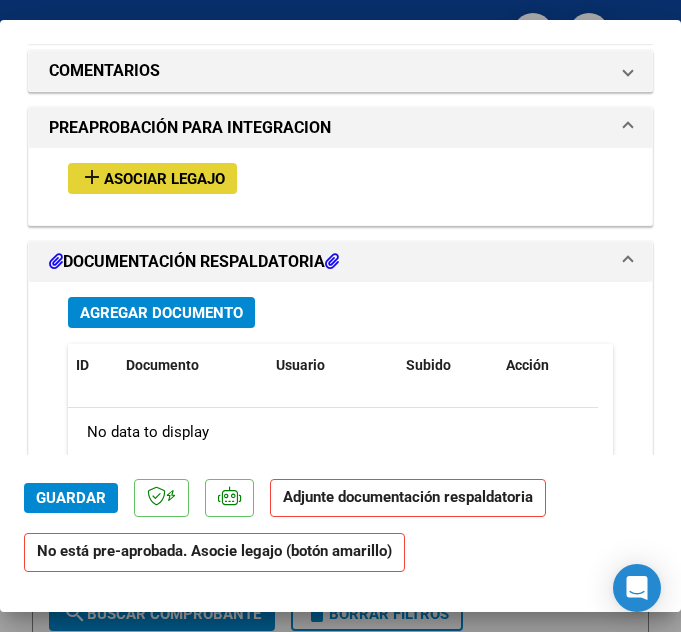 click on "Asociar Legajo" at bounding box center [164, 179] 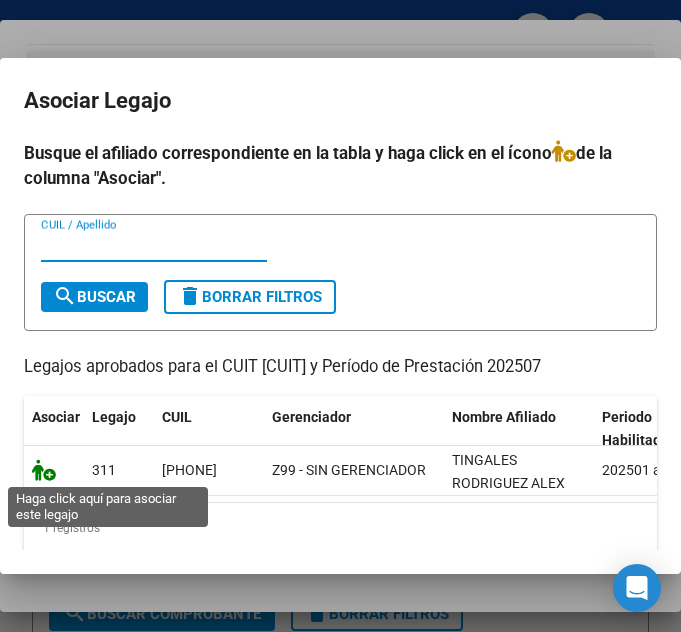 click 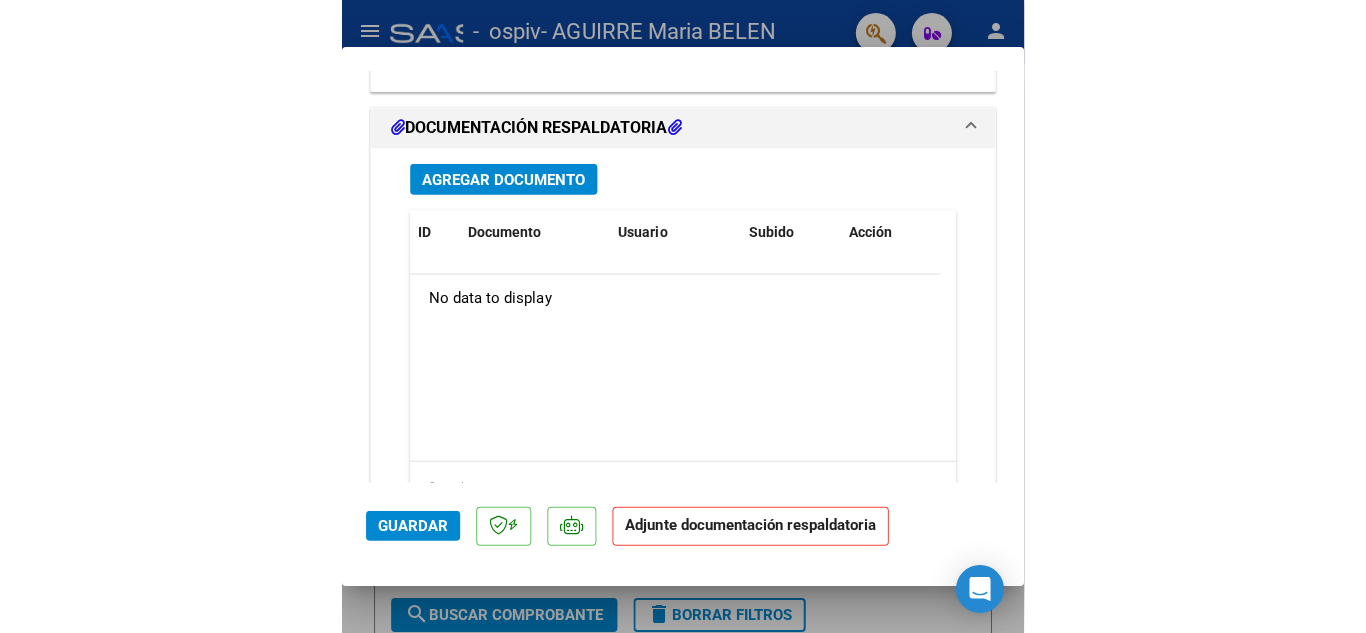 scroll, scrollTop: 2314, scrollLeft: 0, axis: vertical 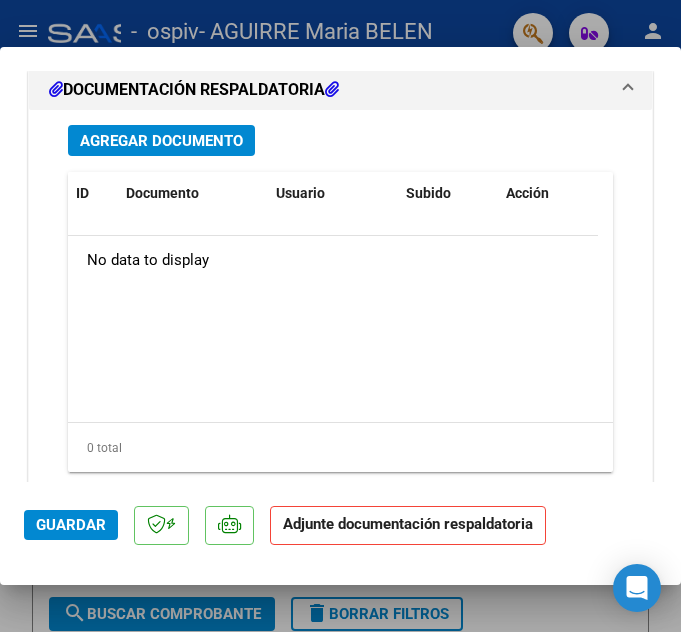 click on "Agregar Documento" at bounding box center [161, 141] 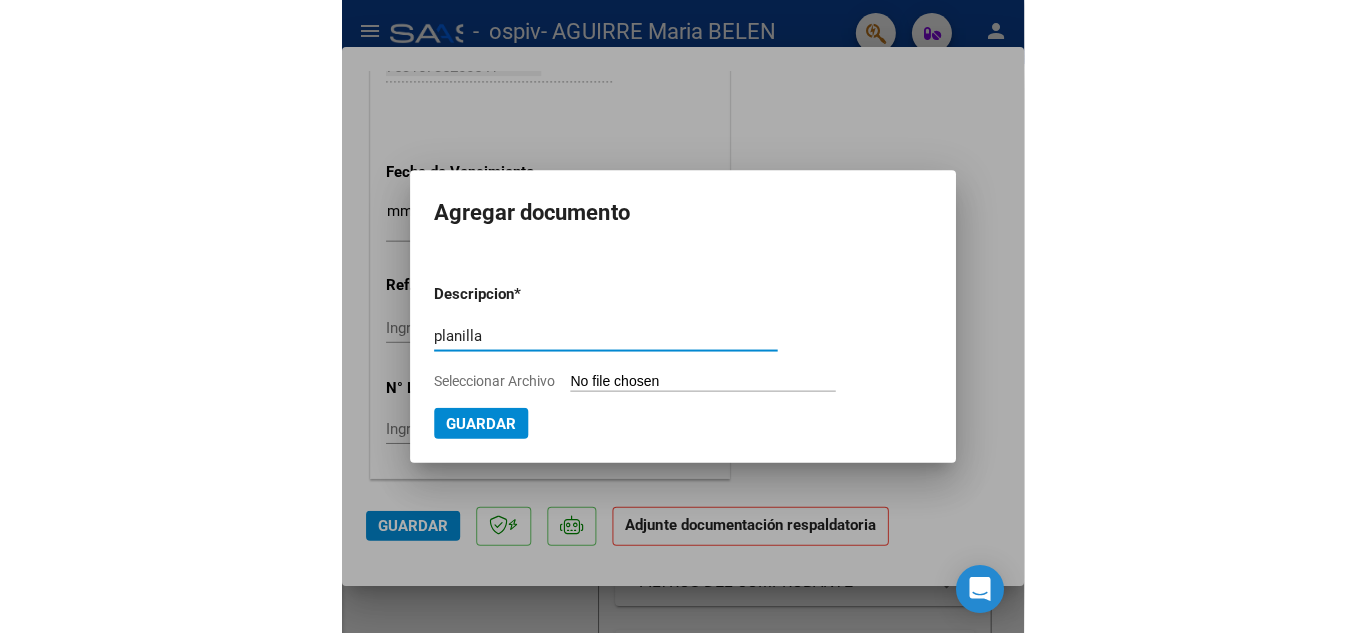 scroll, scrollTop: 1379, scrollLeft: 0, axis: vertical 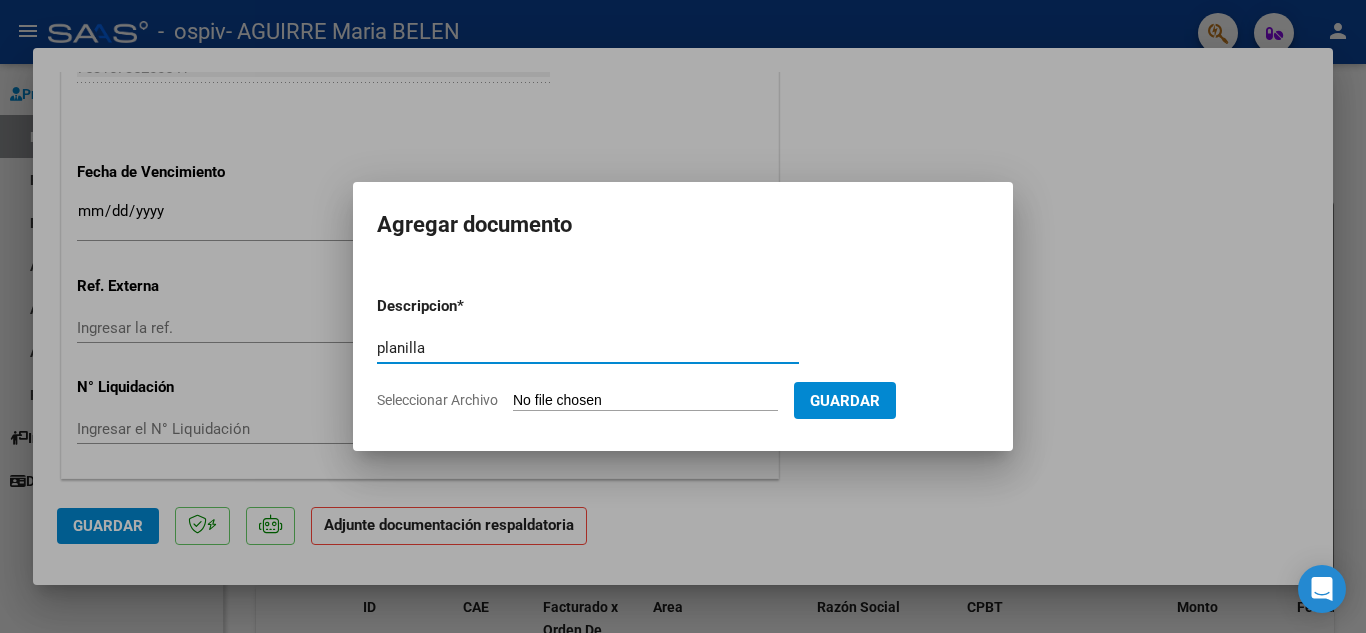 type on "planilla" 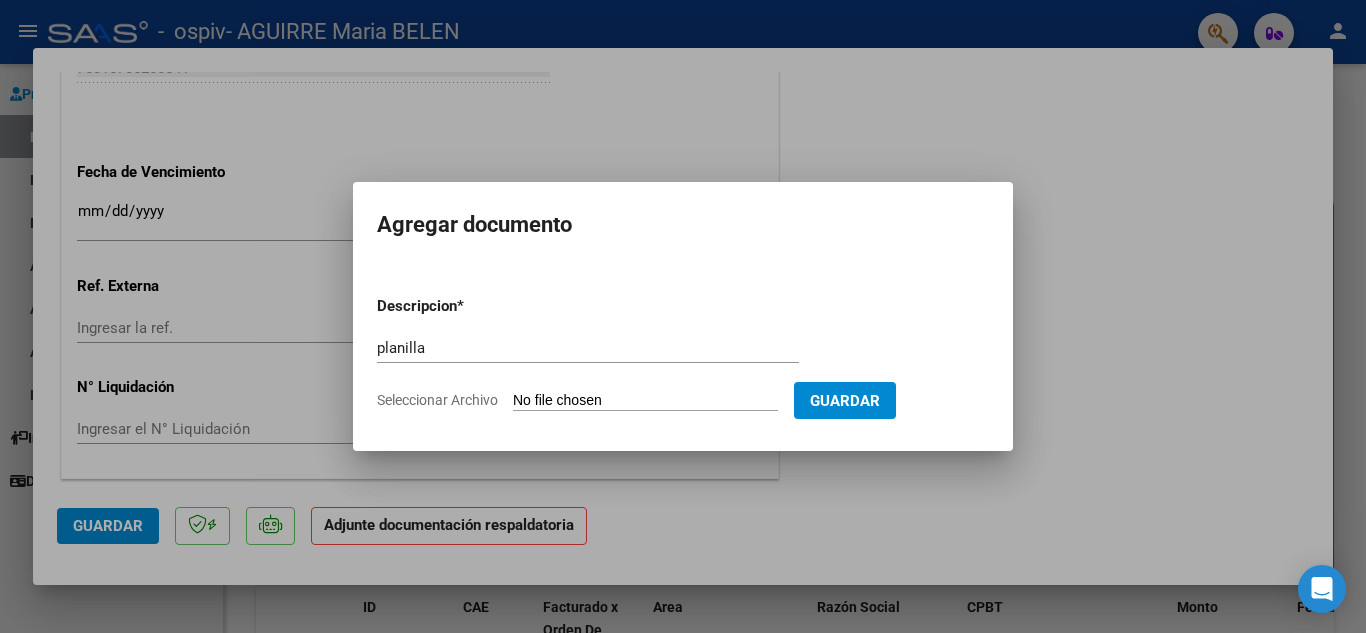 click on "Seleccionar Archivo" at bounding box center (645, 401) 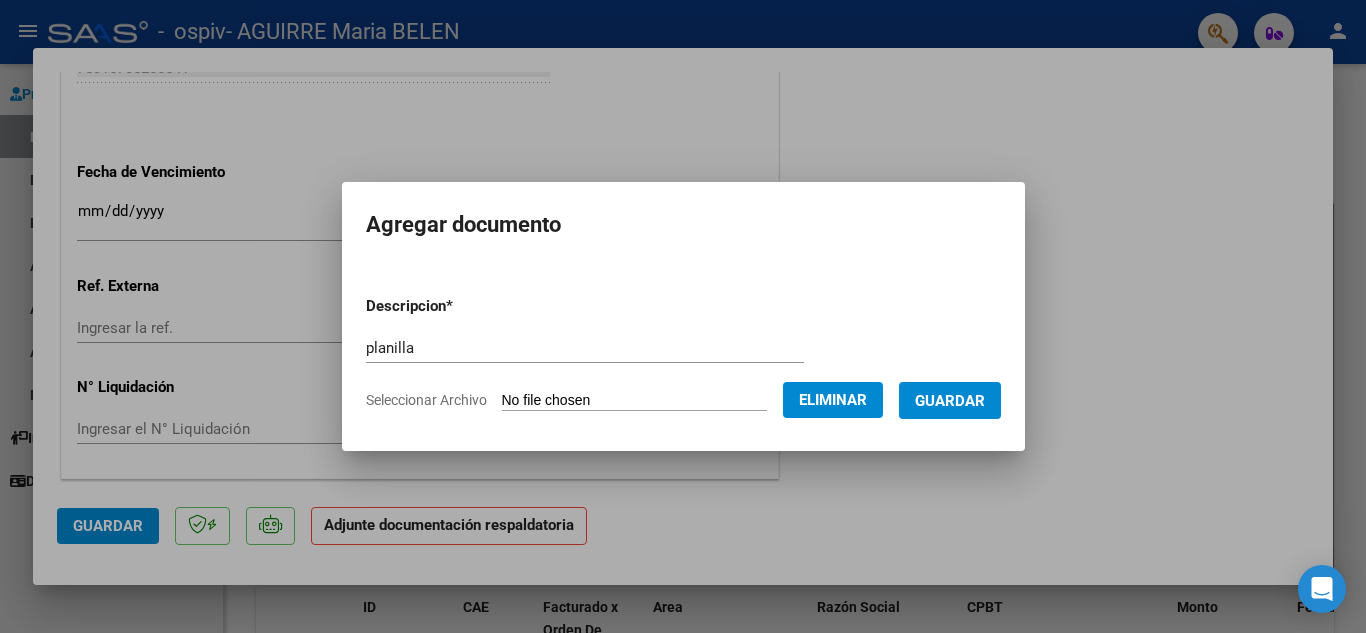 click on "Guardar" at bounding box center [950, 401] 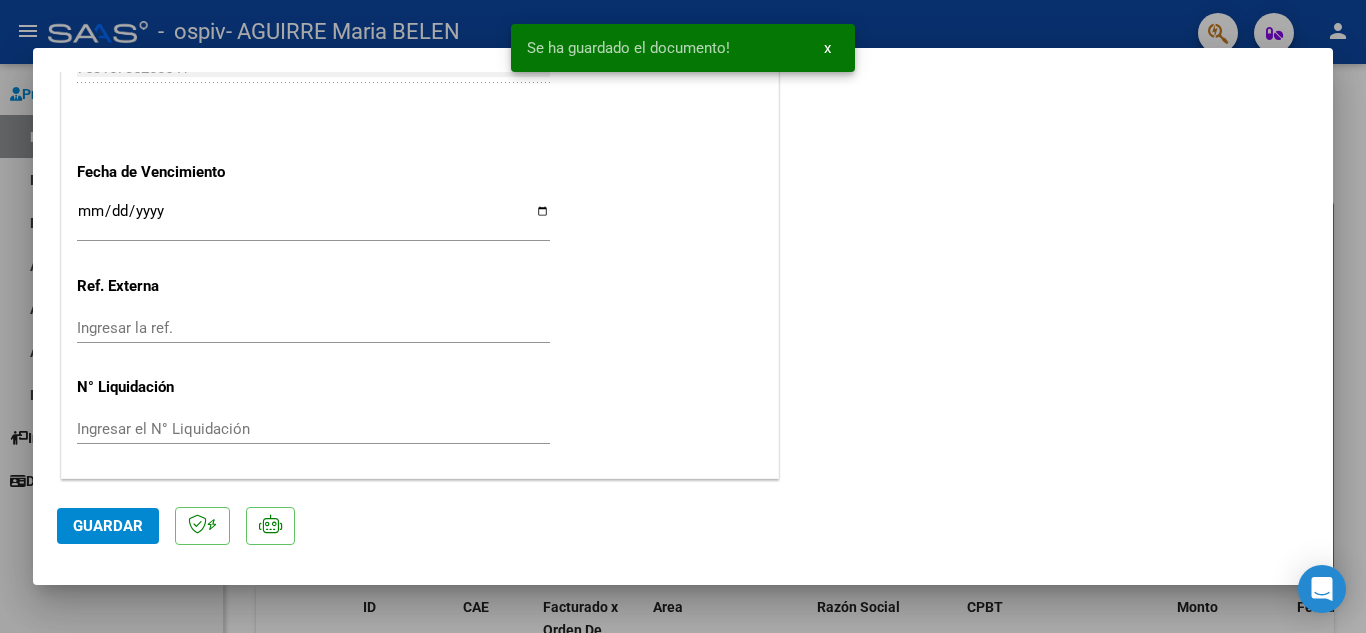 scroll, scrollTop: 351, scrollLeft: 0, axis: vertical 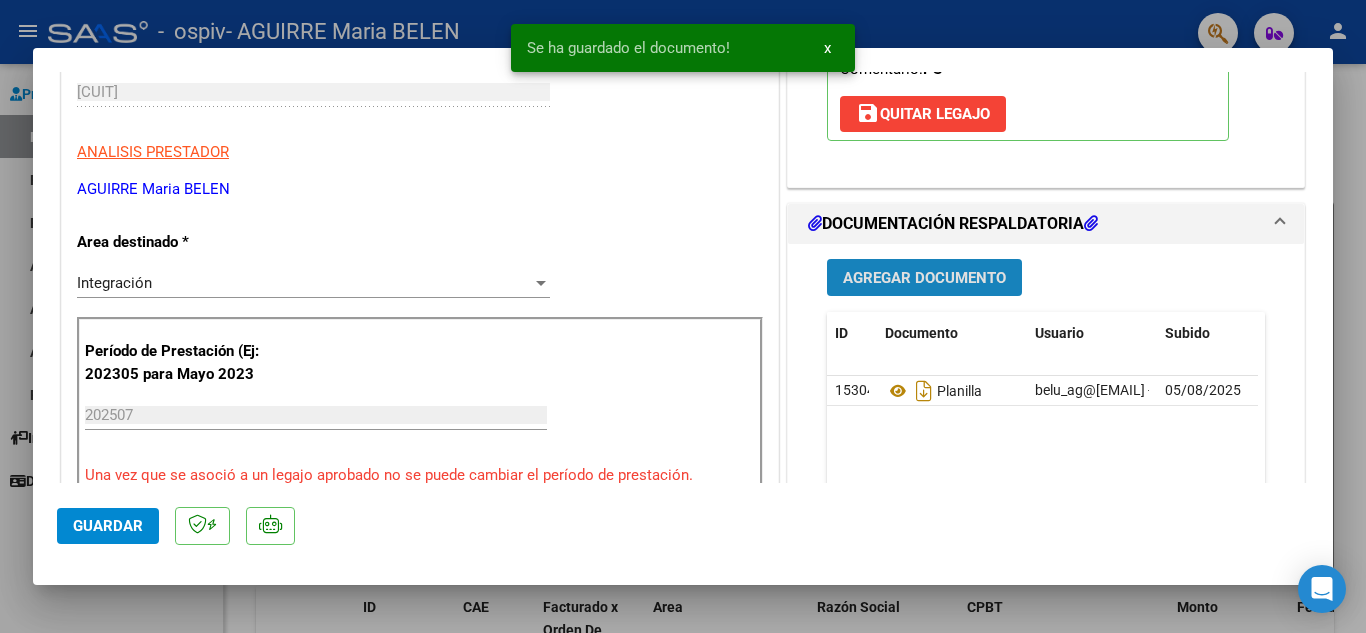 click on "Agregar Documento" at bounding box center (924, 278) 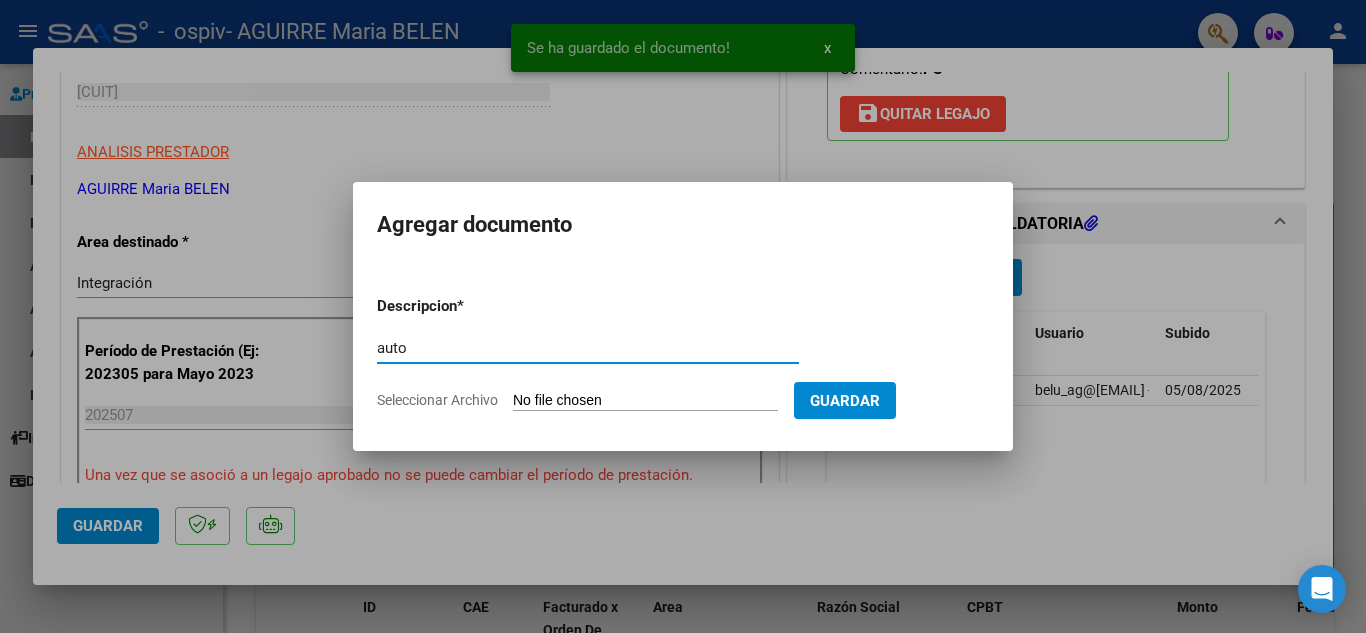type on "auto" 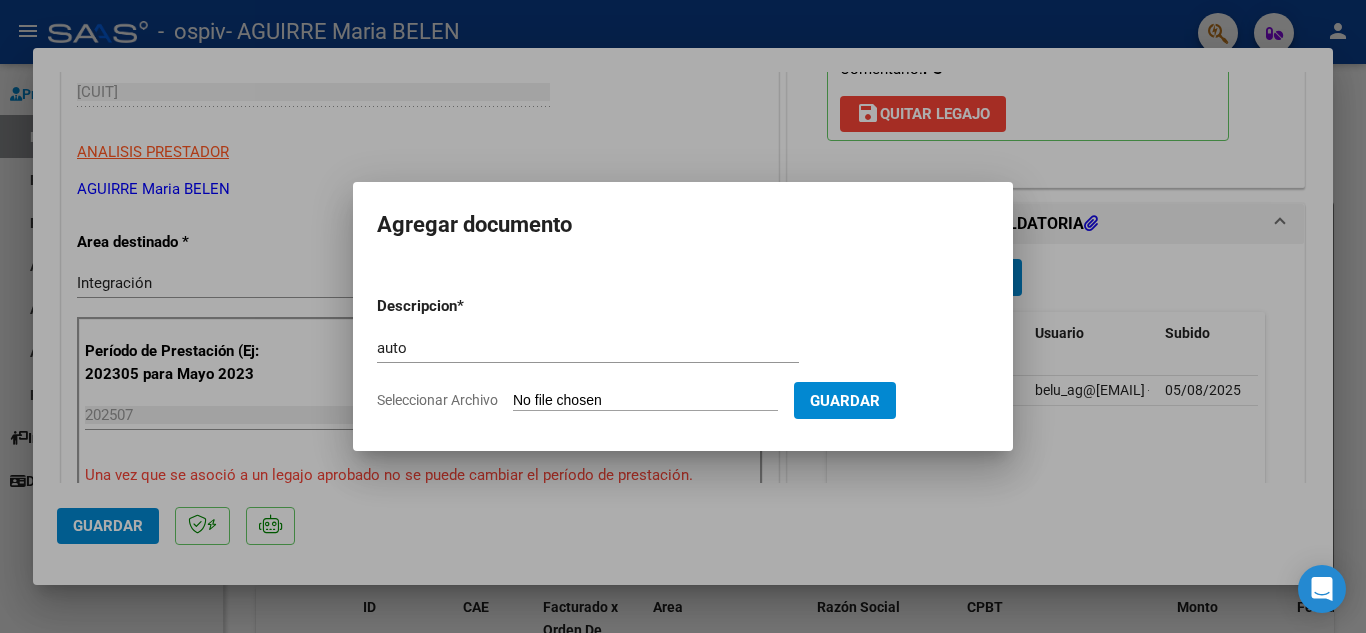 click on "Descripcion  *   auto Escriba aquí una descripcion  Seleccionar Archivo Guardar" at bounding box center [683, 353] 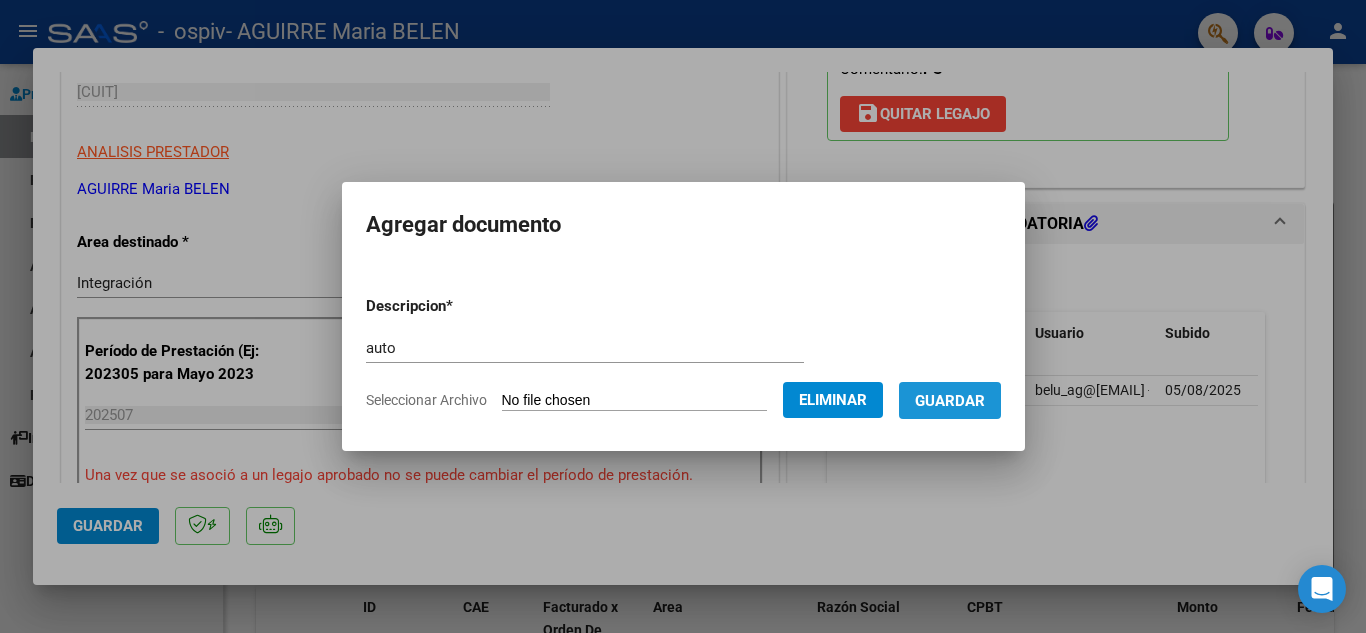 click on "Guardar" at bounding box center [950, 401] 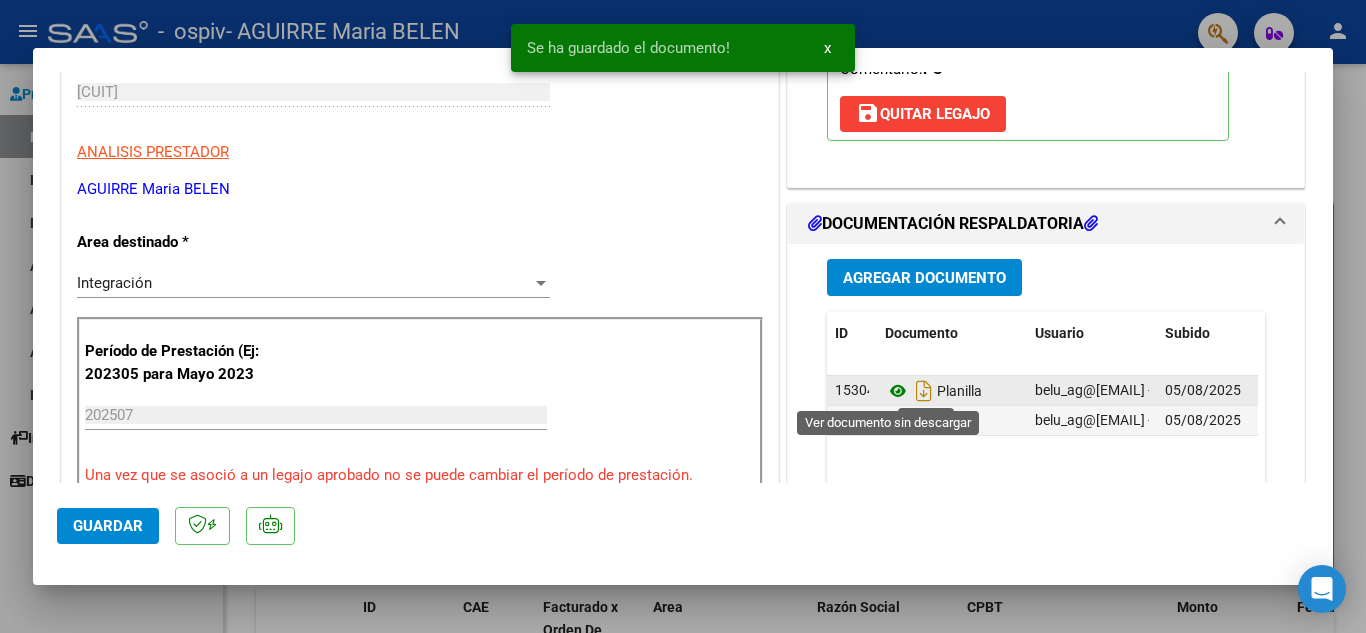 click 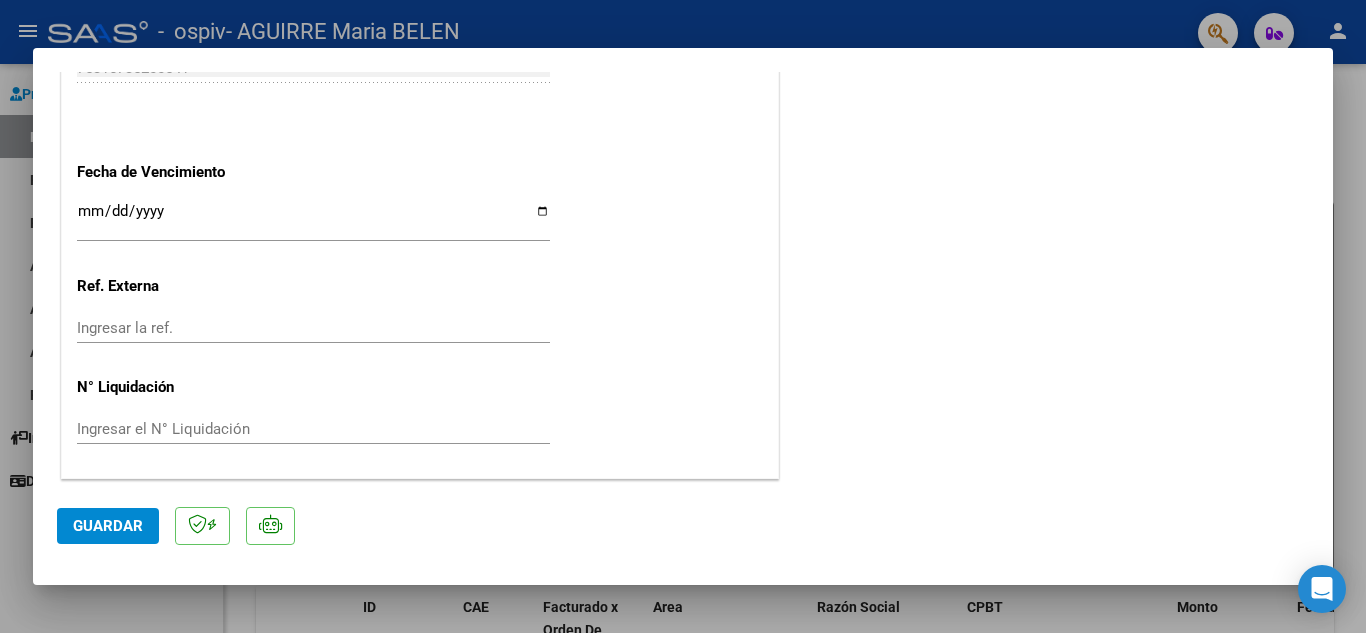 scroll, scrollTop: 0, scrollLeft: 0, axis: both 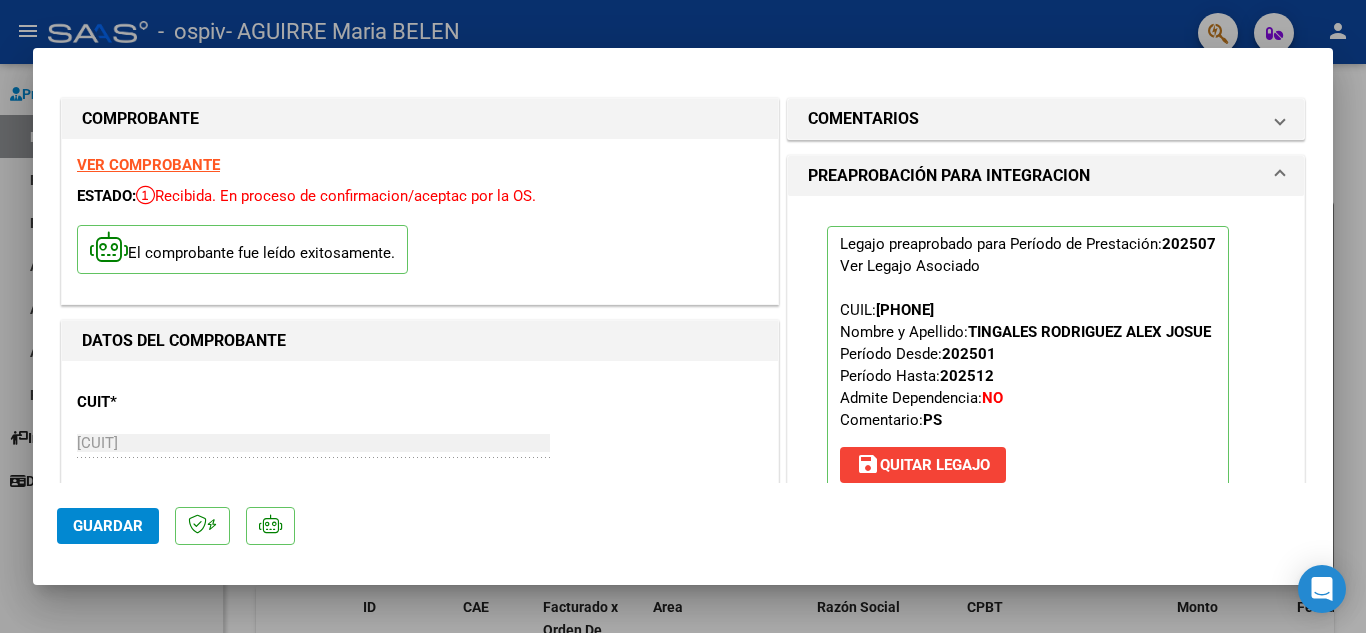 click on "VER COMPROBANTE" at bounding box center (148, 165) 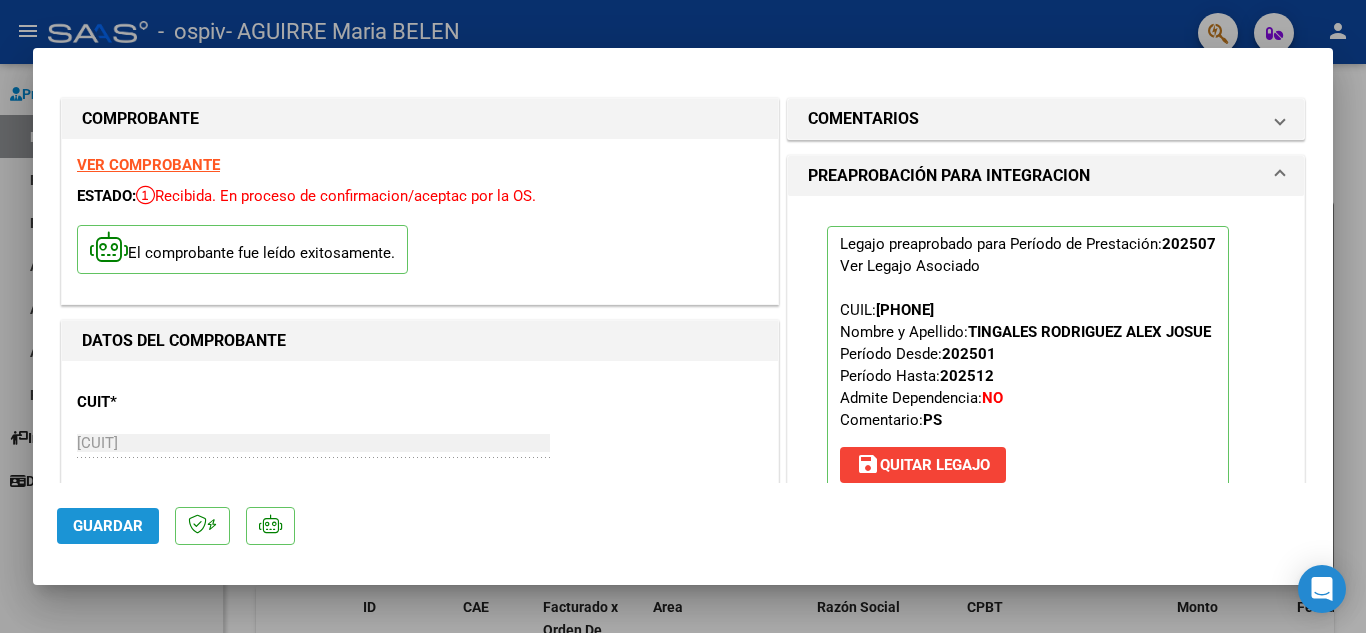 click on "Guardar" 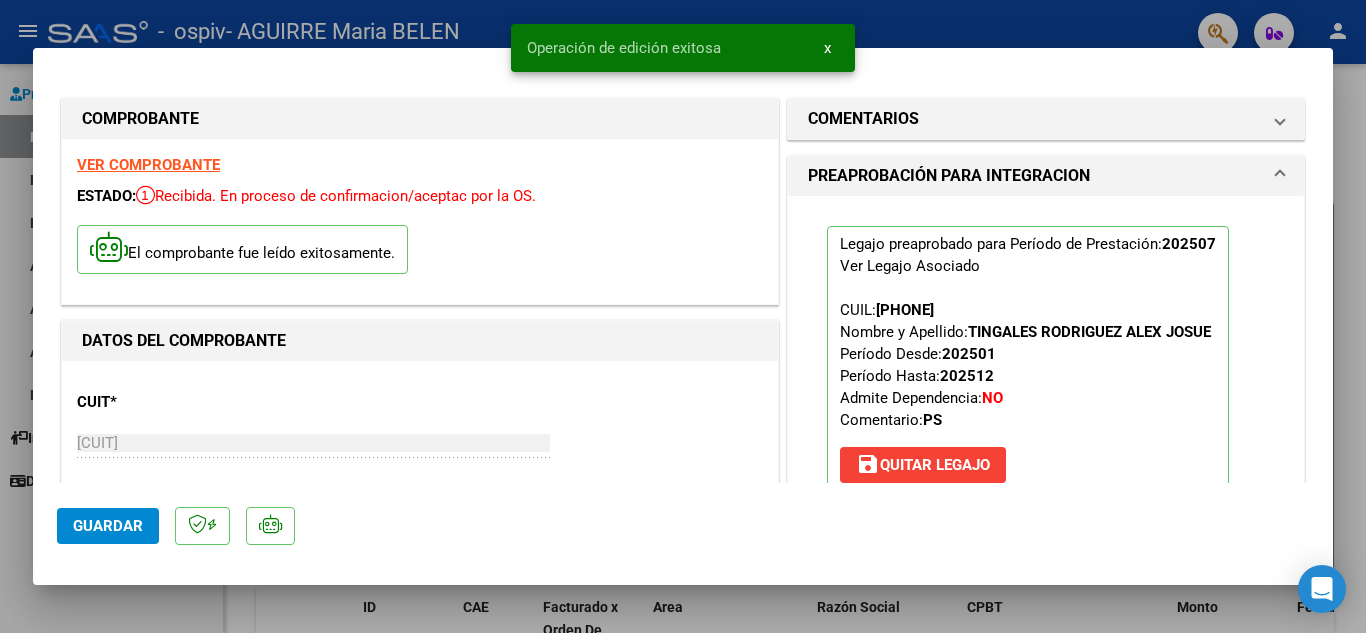 click on "Guardar" 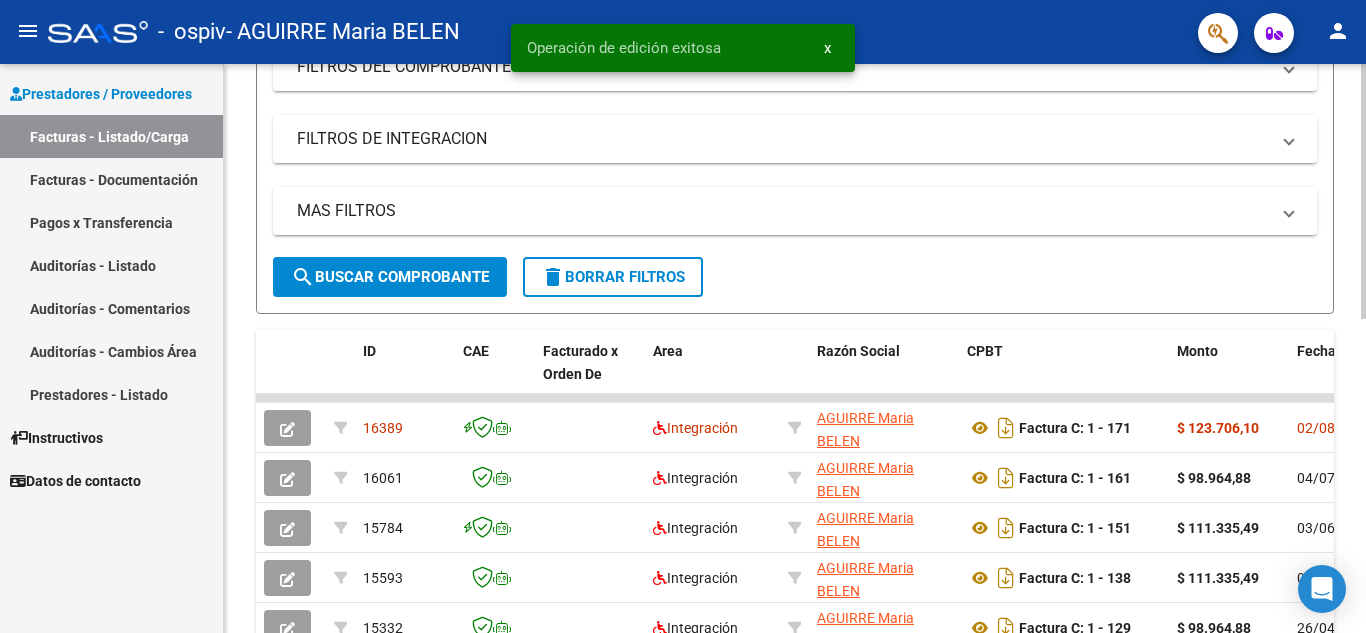 scroll, scrollTop: 310, scrollLeft: 0, axis: vertical 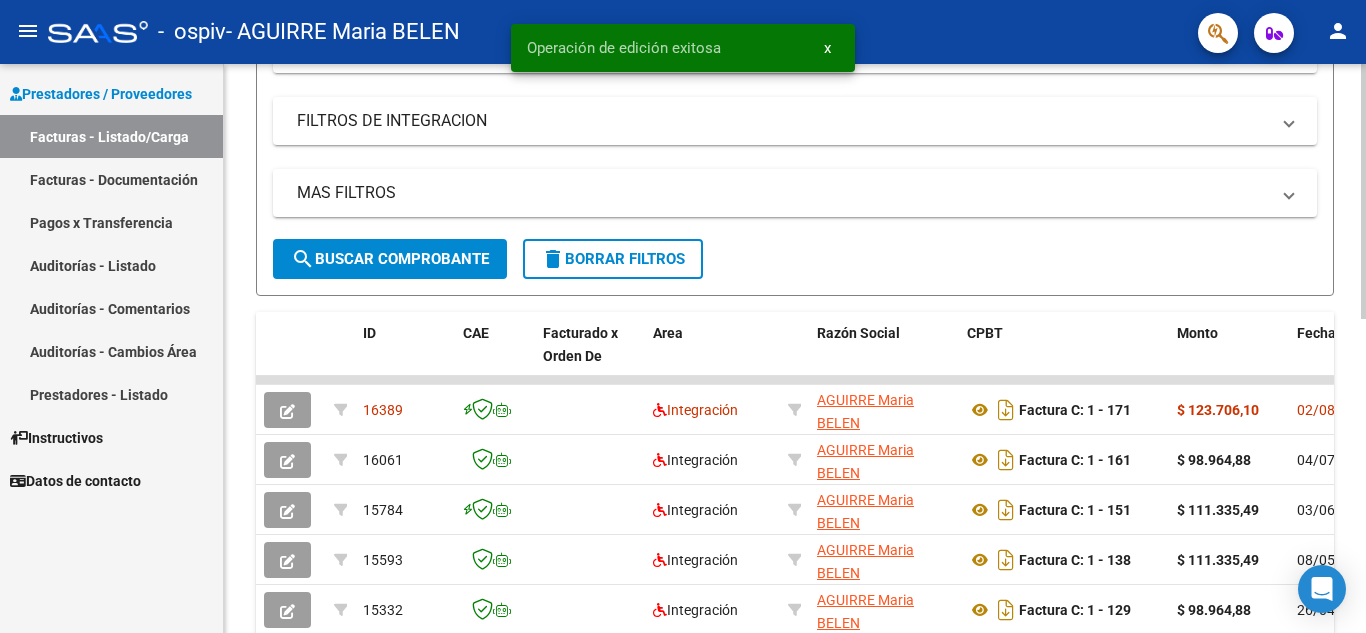 click 